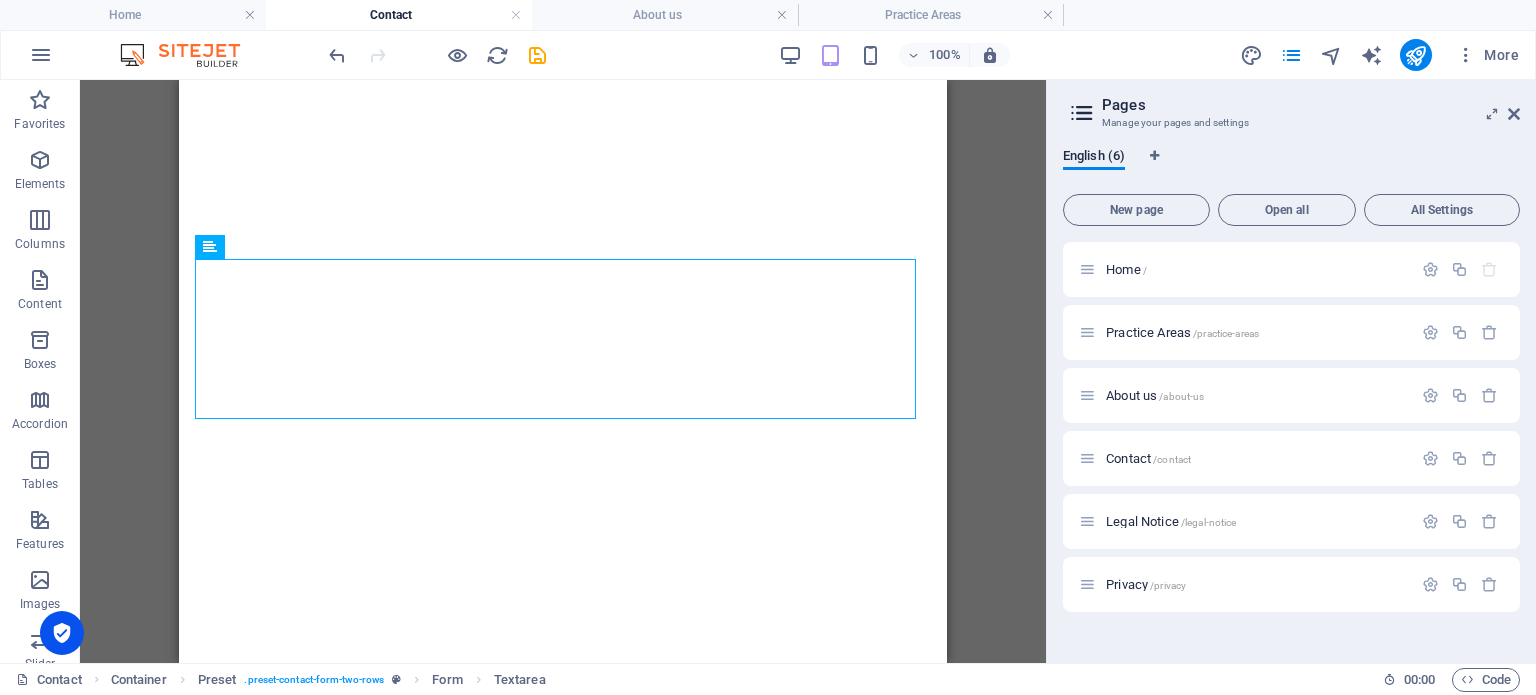 scroll, scrollTop: 0, scrollLeft: 0, axis: both 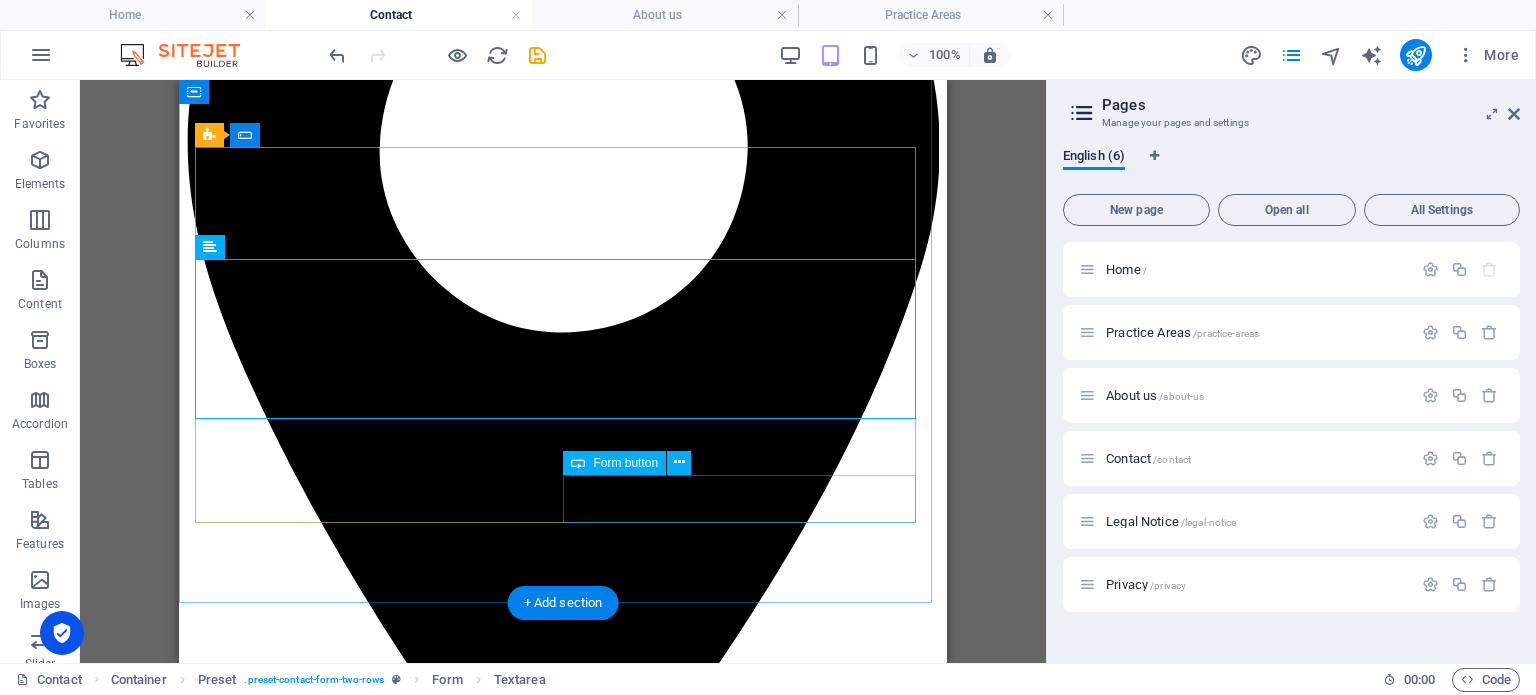 click on "Submit" 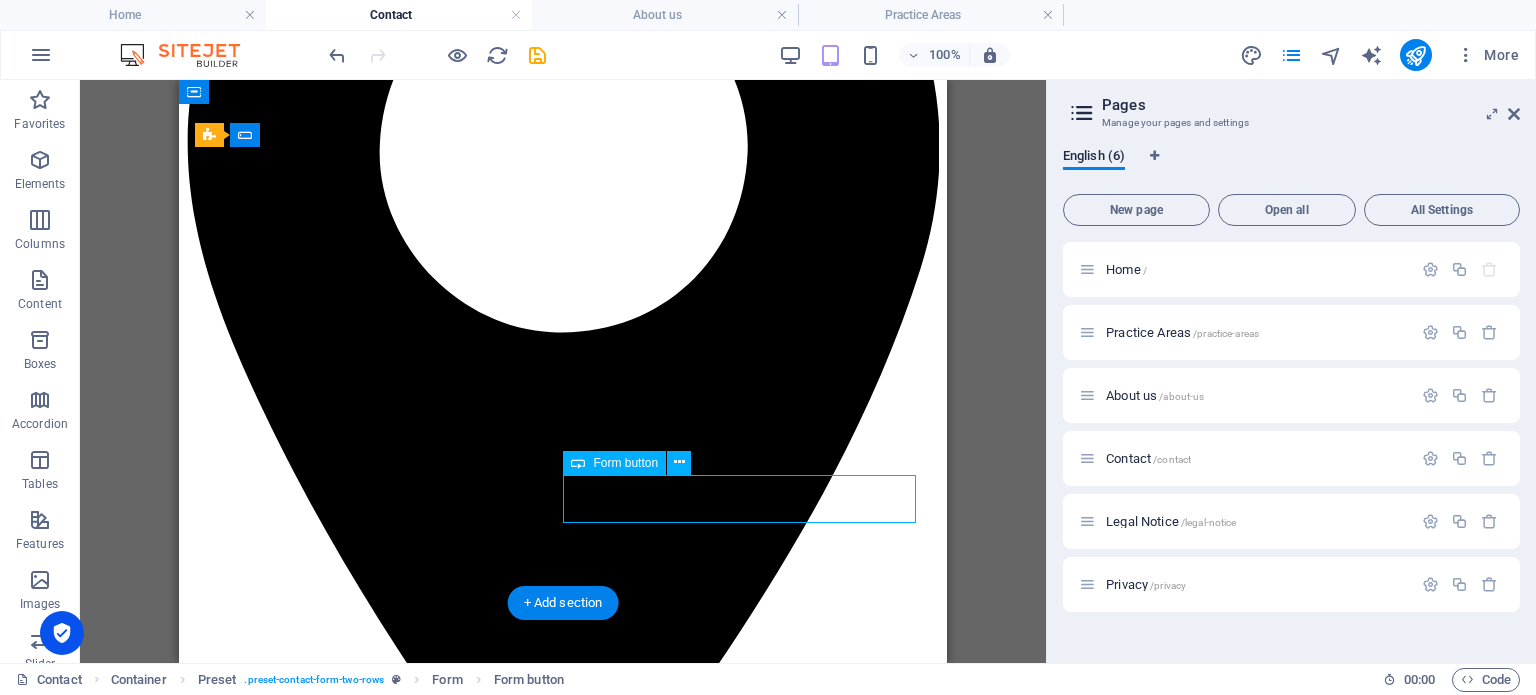 click on "Submit" 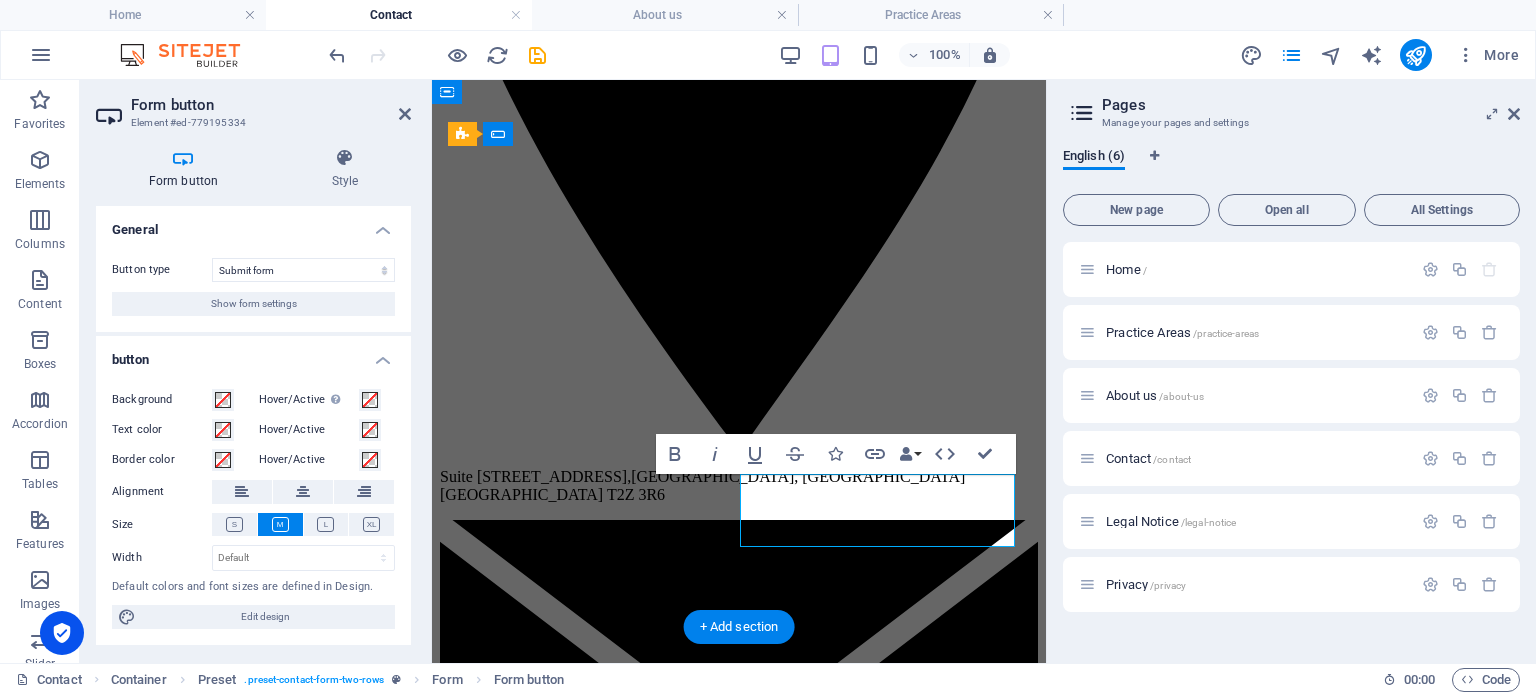 scroll, scrollTop: 1700, scrollLeft: 0, axis: vertical 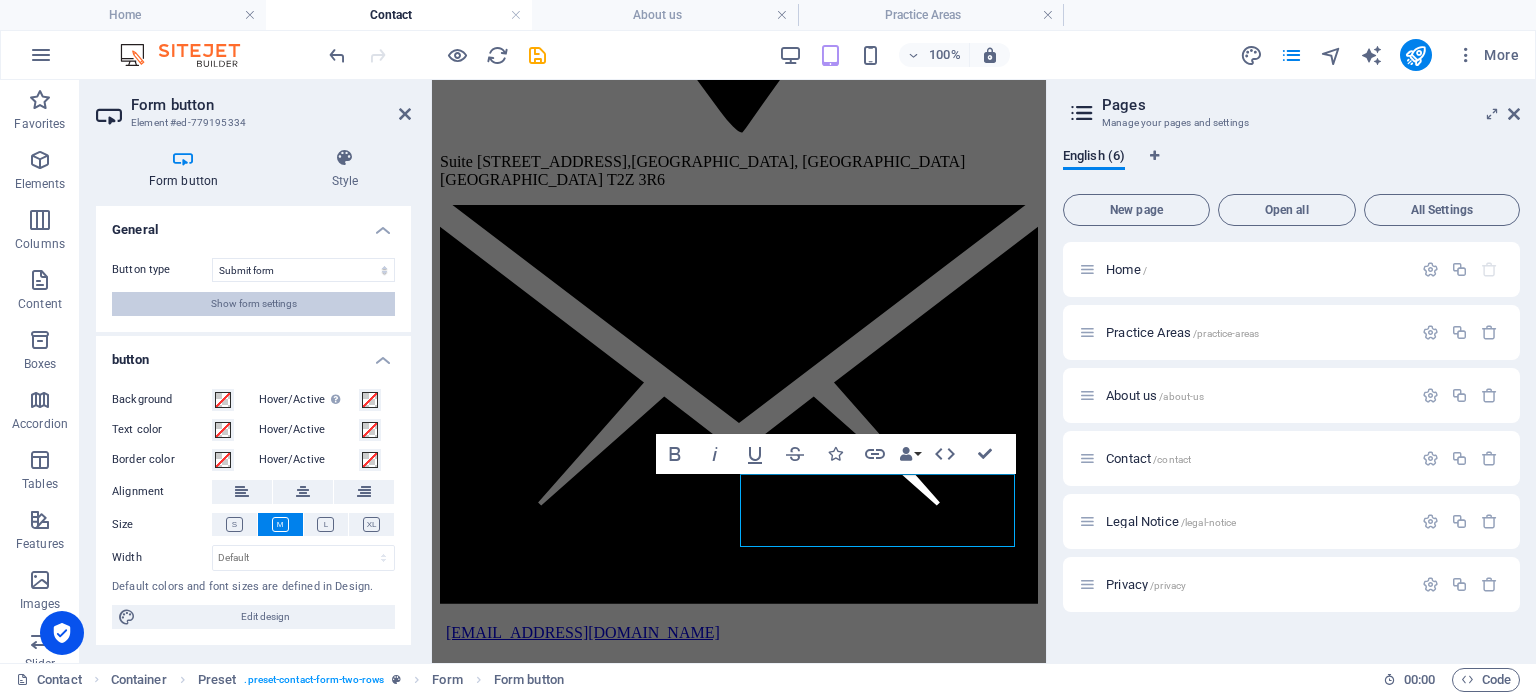 click on "Show form settings" at bounding box center [254, 304] 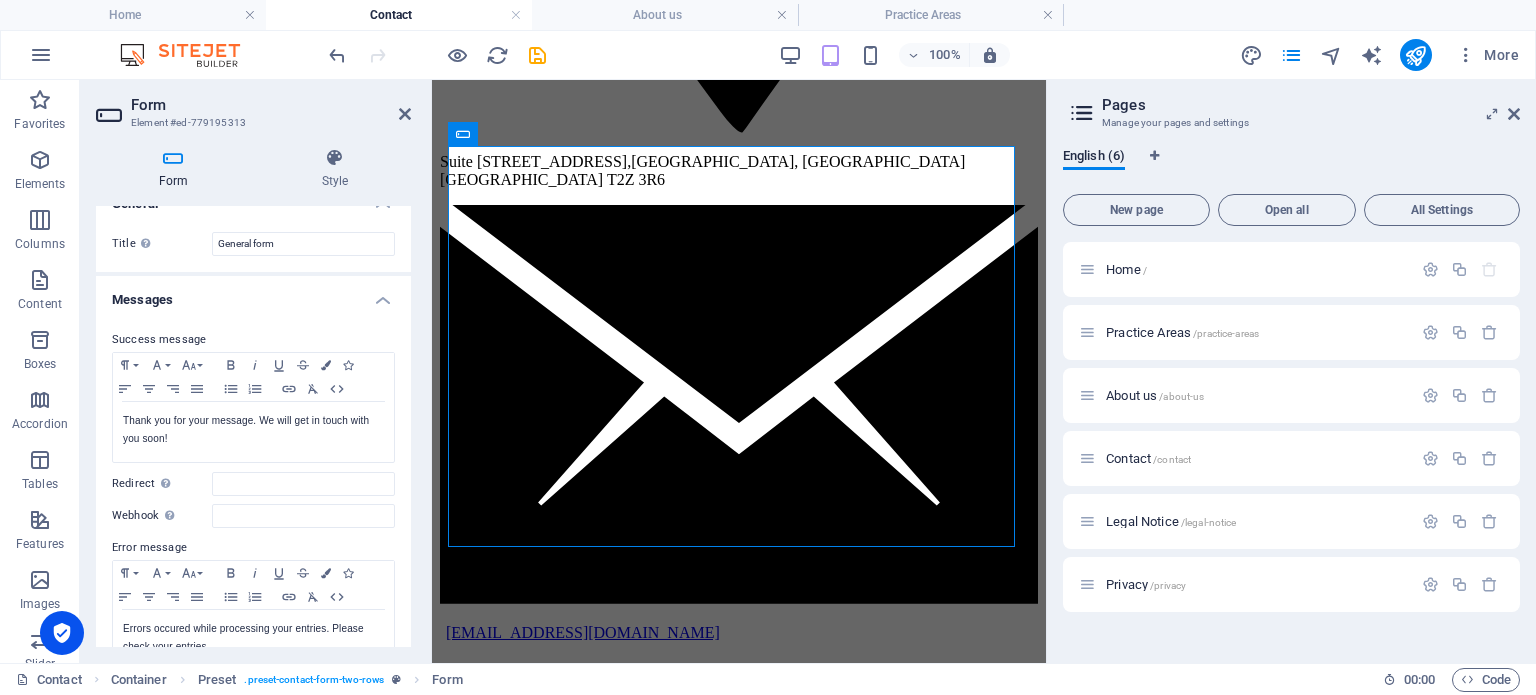 scroll, scrollTop: 0, scrollLeft: 0, axis: both 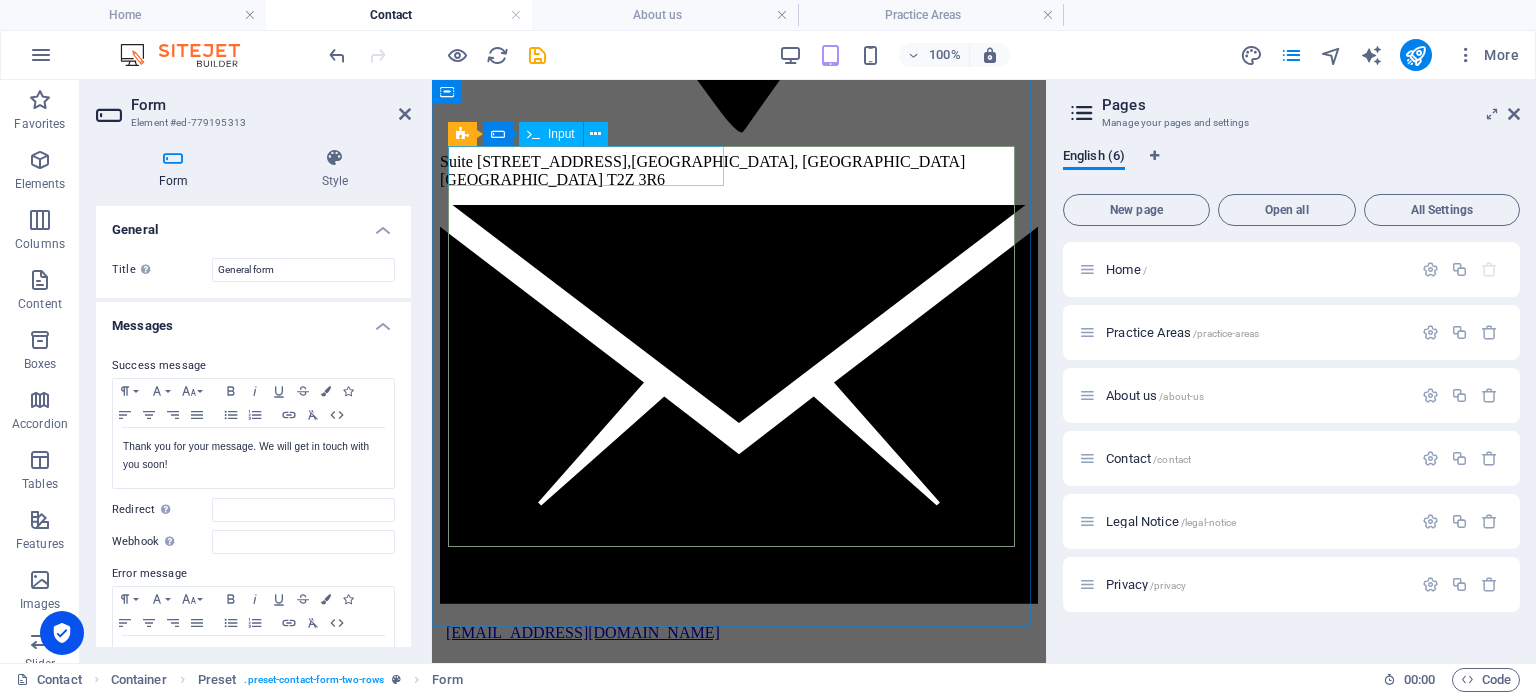 click 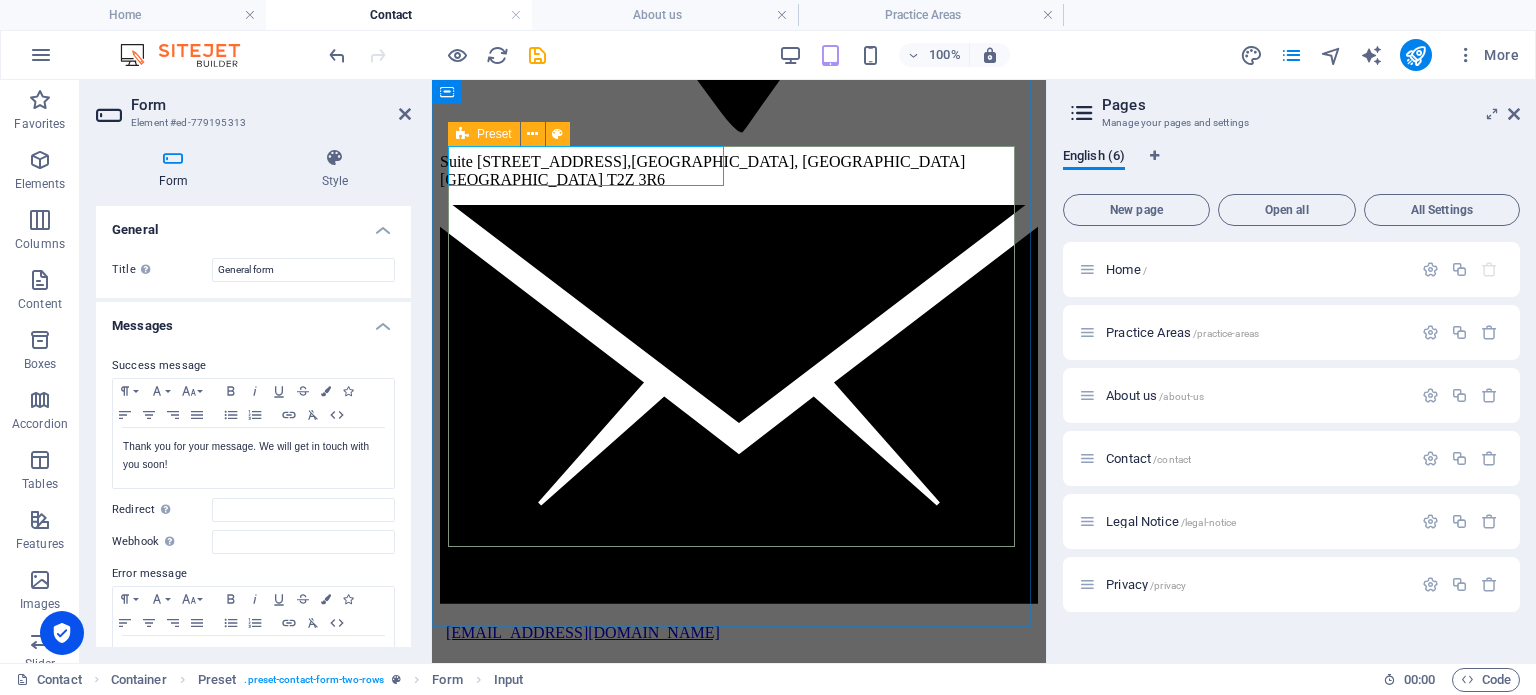 click at bounding box center [462, 134] 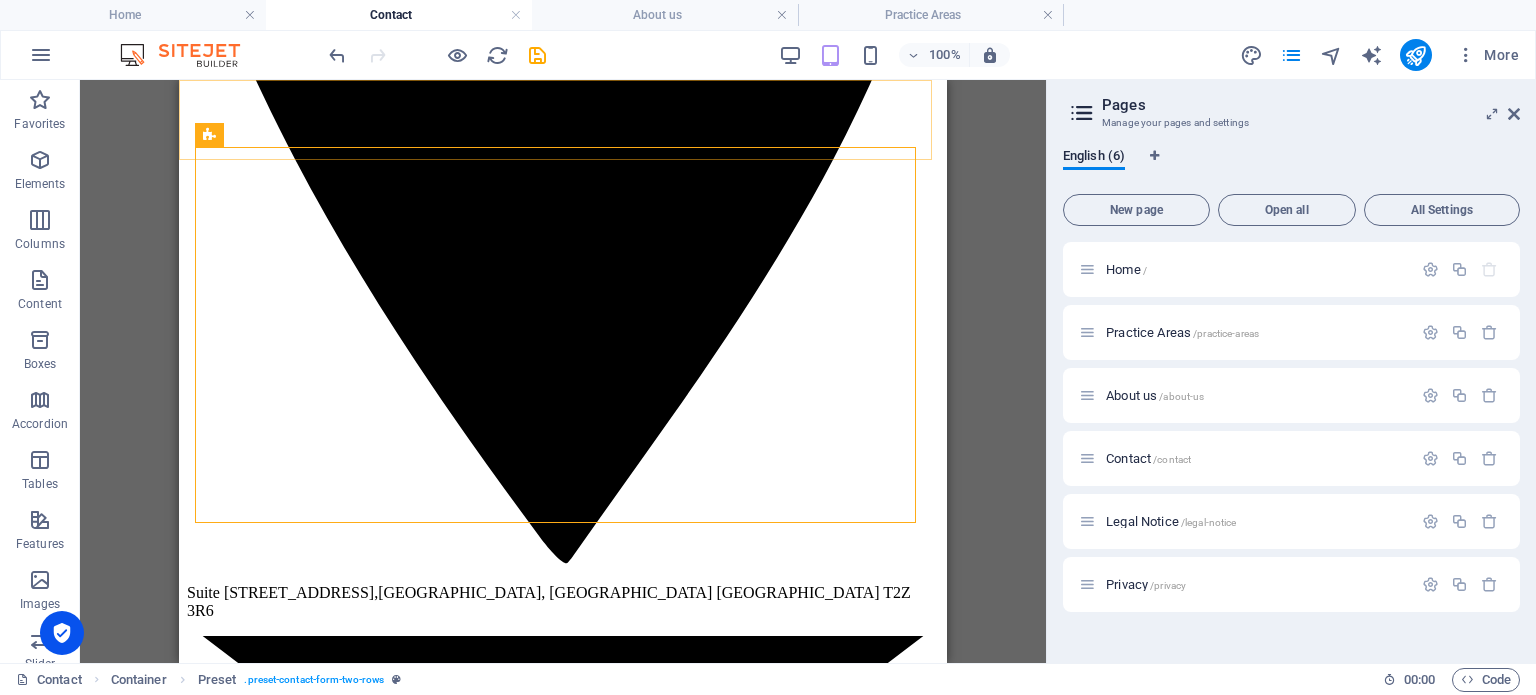 scroll, scrollTop: 1385, scrollLeft: 0, axis: vertical 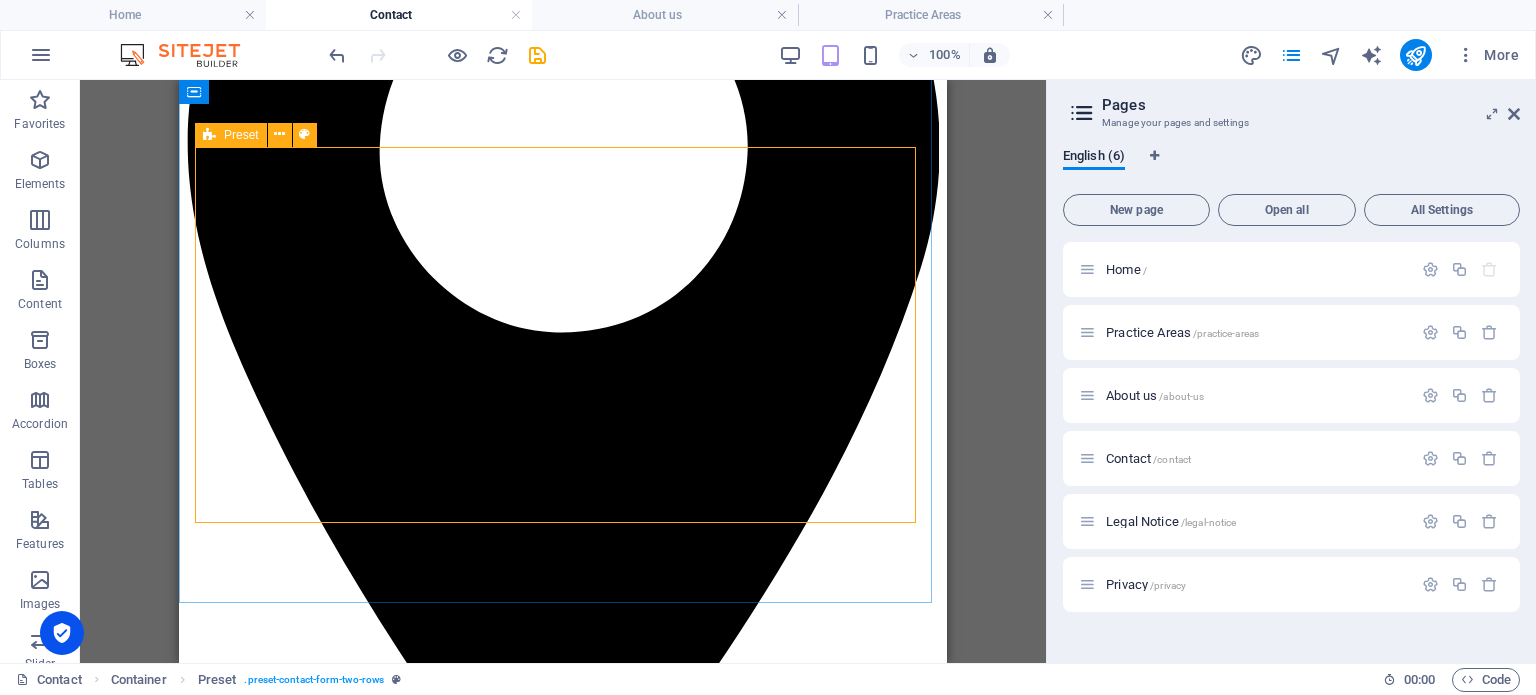 click at bounding box center [209, 135] 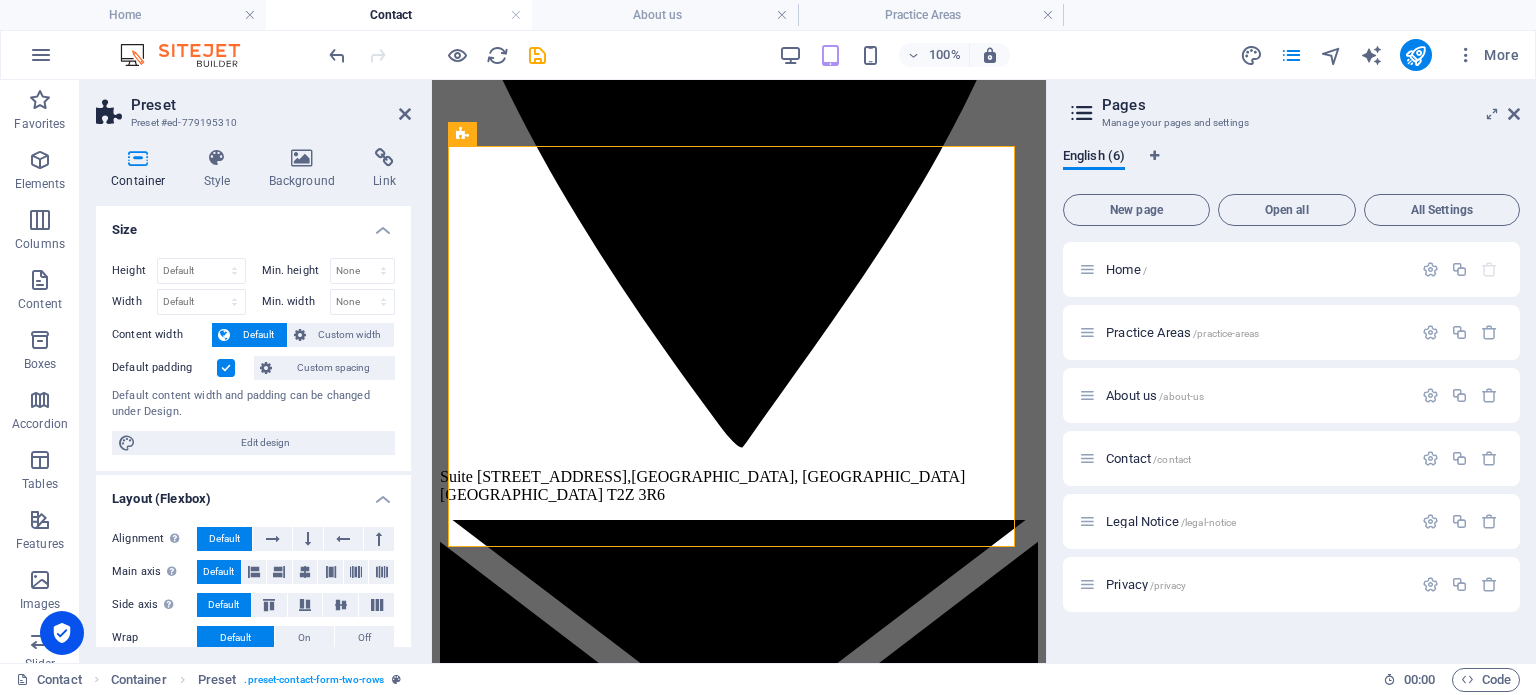 scroll, scrollTop: 1700, scrollLeft: 0, axis: vertical 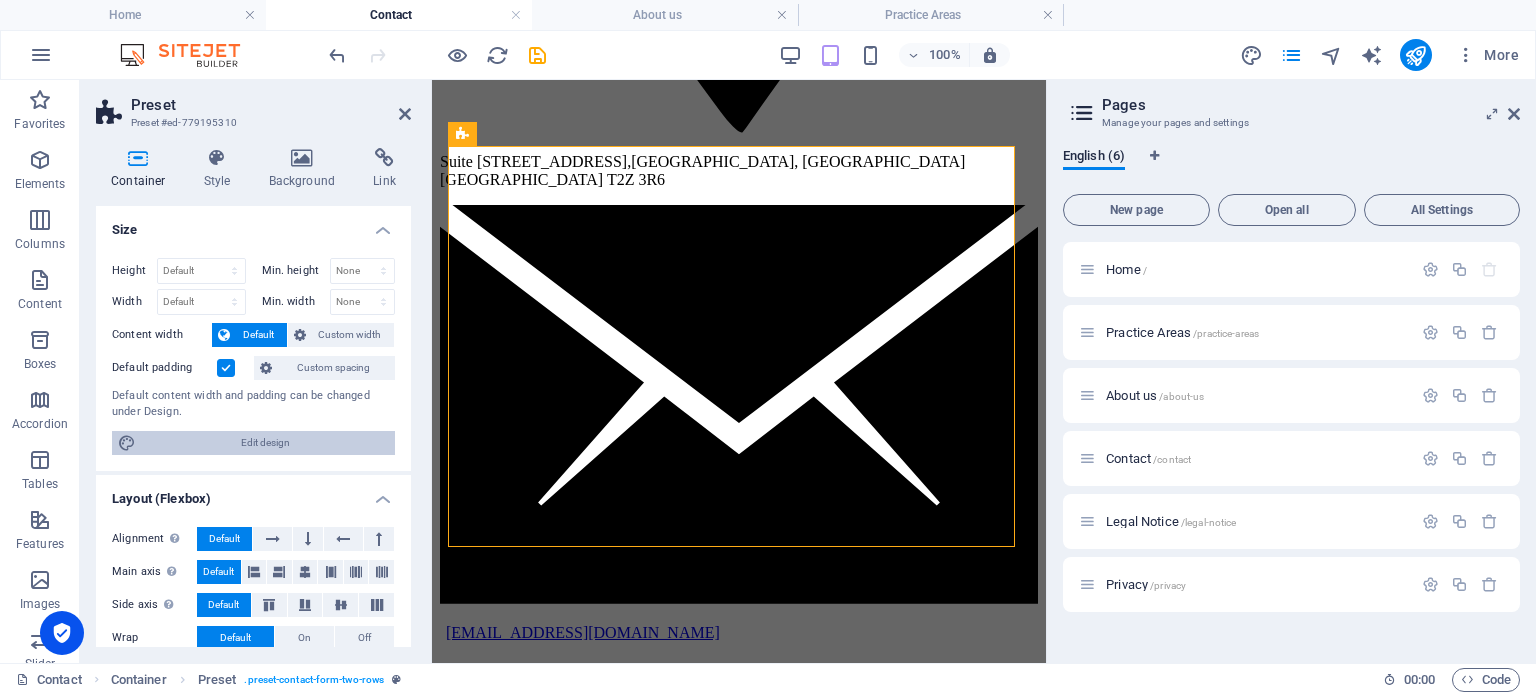 click on "Edit design" at bounding box center (265, 443) 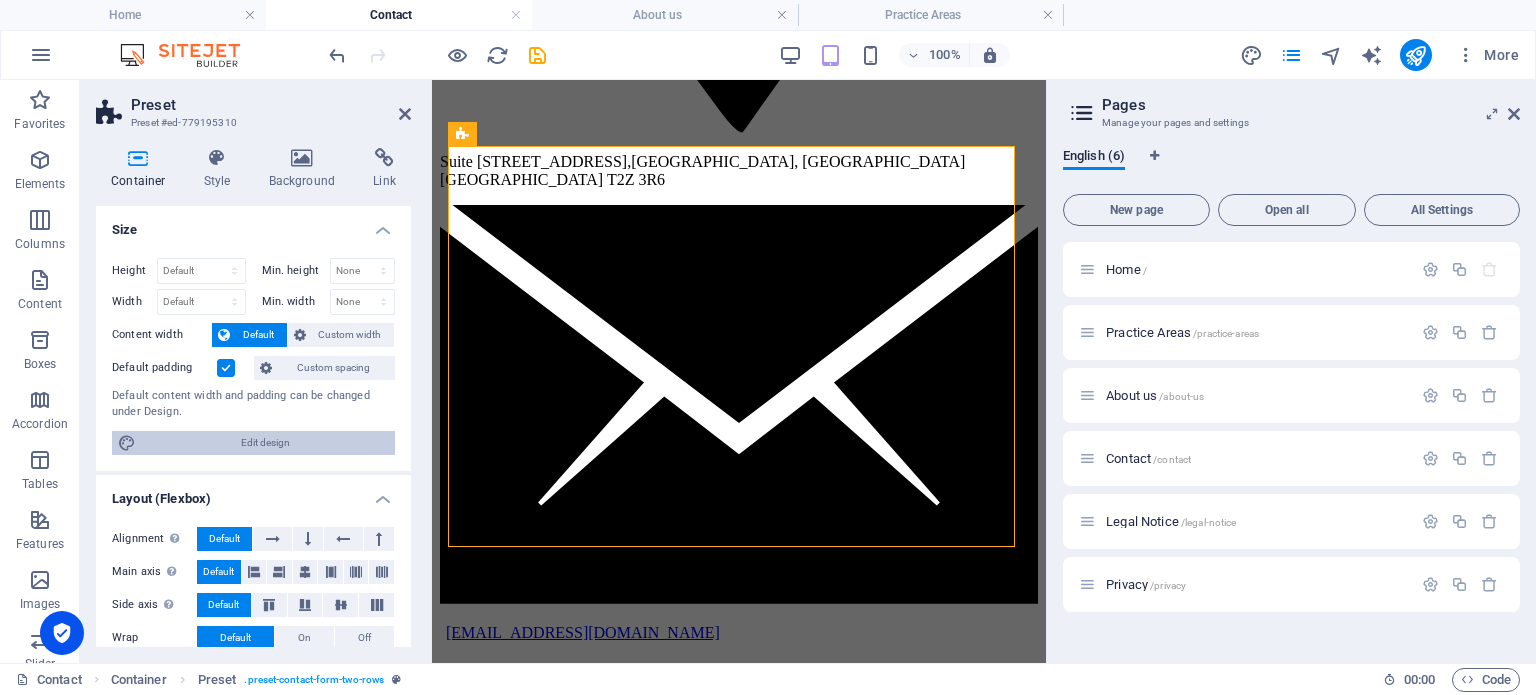 select on "rem" 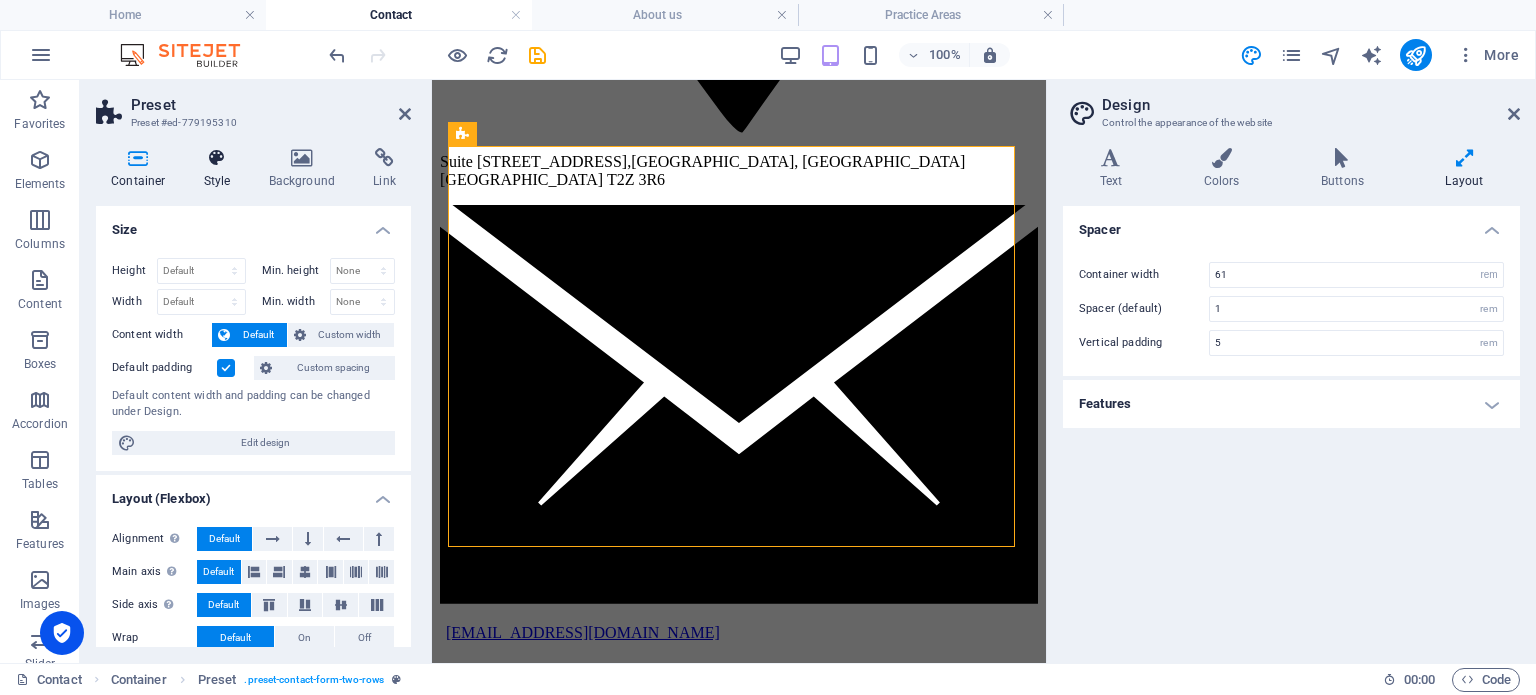 click on "Style" at bounding box center (221, 169) 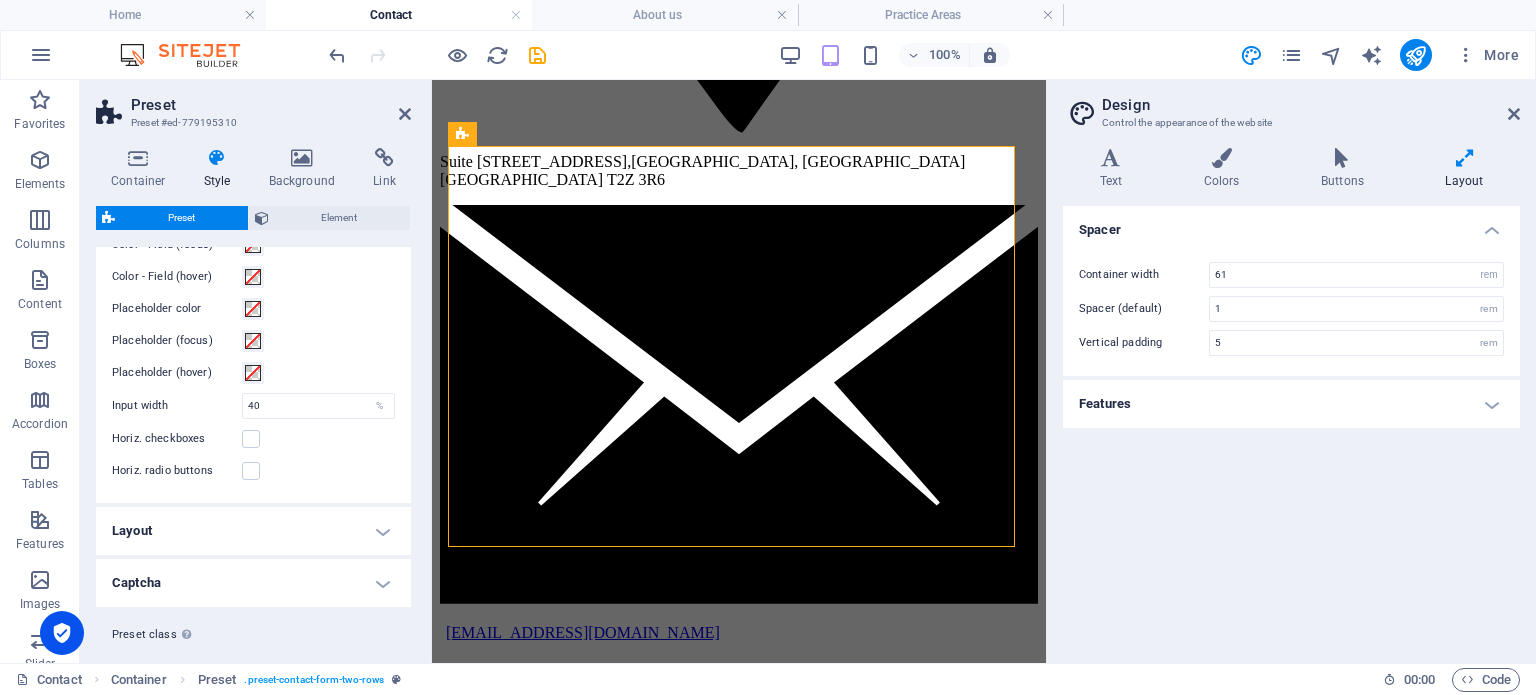 scroll, scrollTop: 802, scrollLeft: 0, axis: vertical 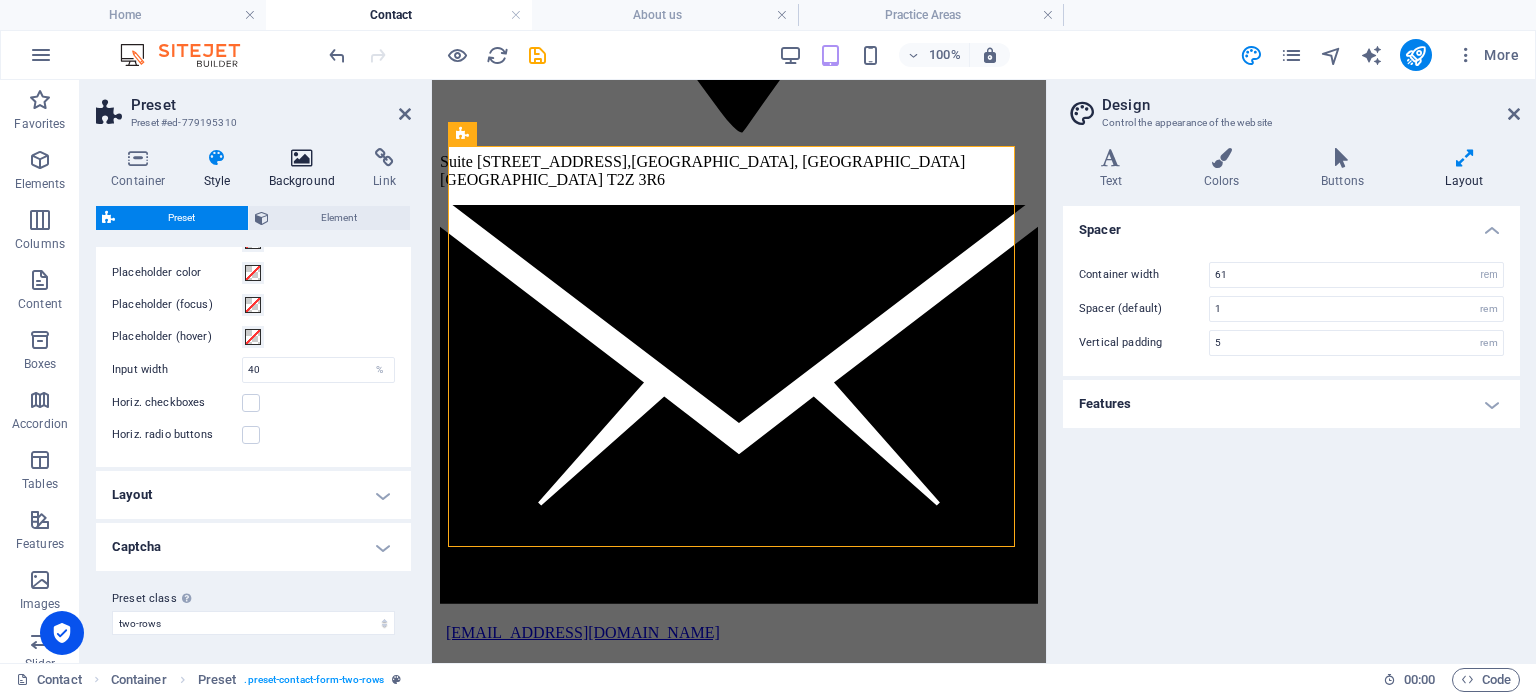 click at bounding box center (302, 158) 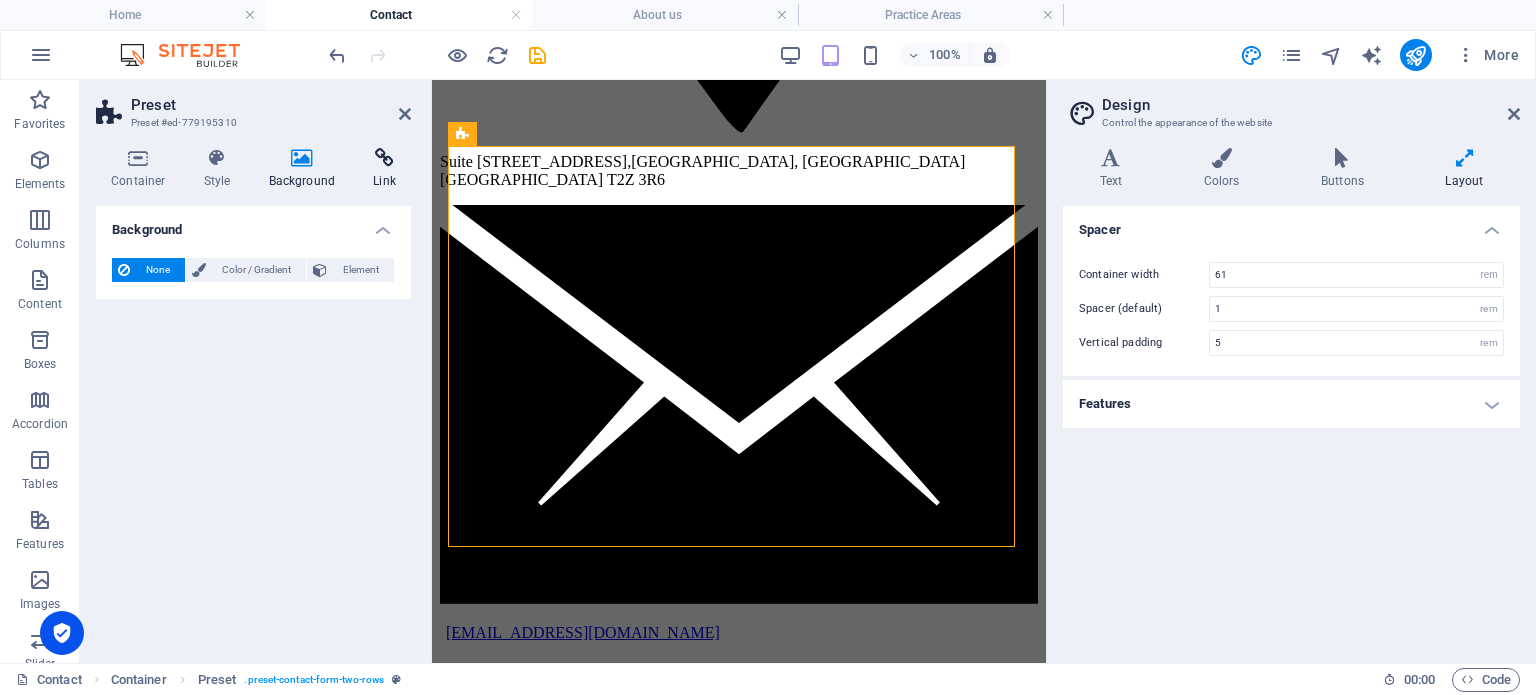 click on "Link" at bounding box center (384, 169) 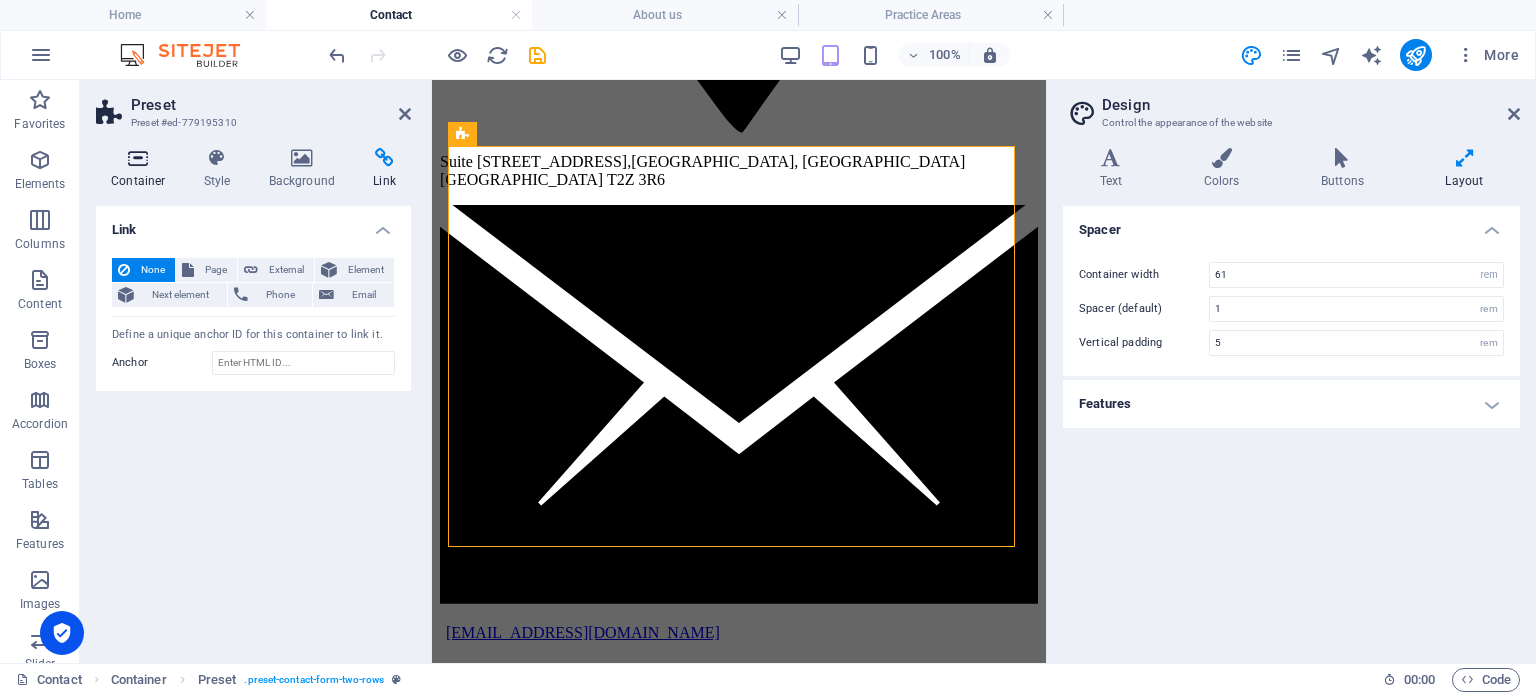 click at bounding box center (138, 158) 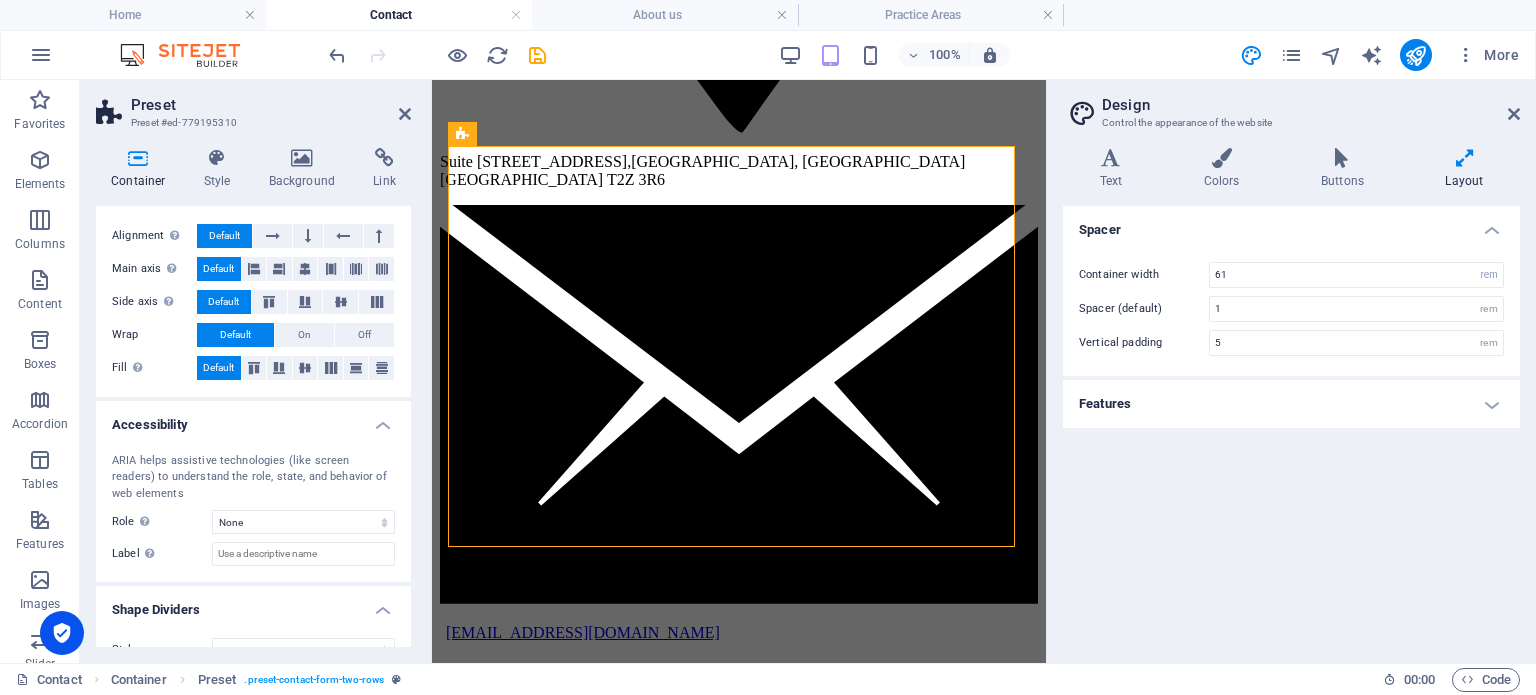 scroll, scrollTop: 332, scrollLeft: 0, axis: vertical 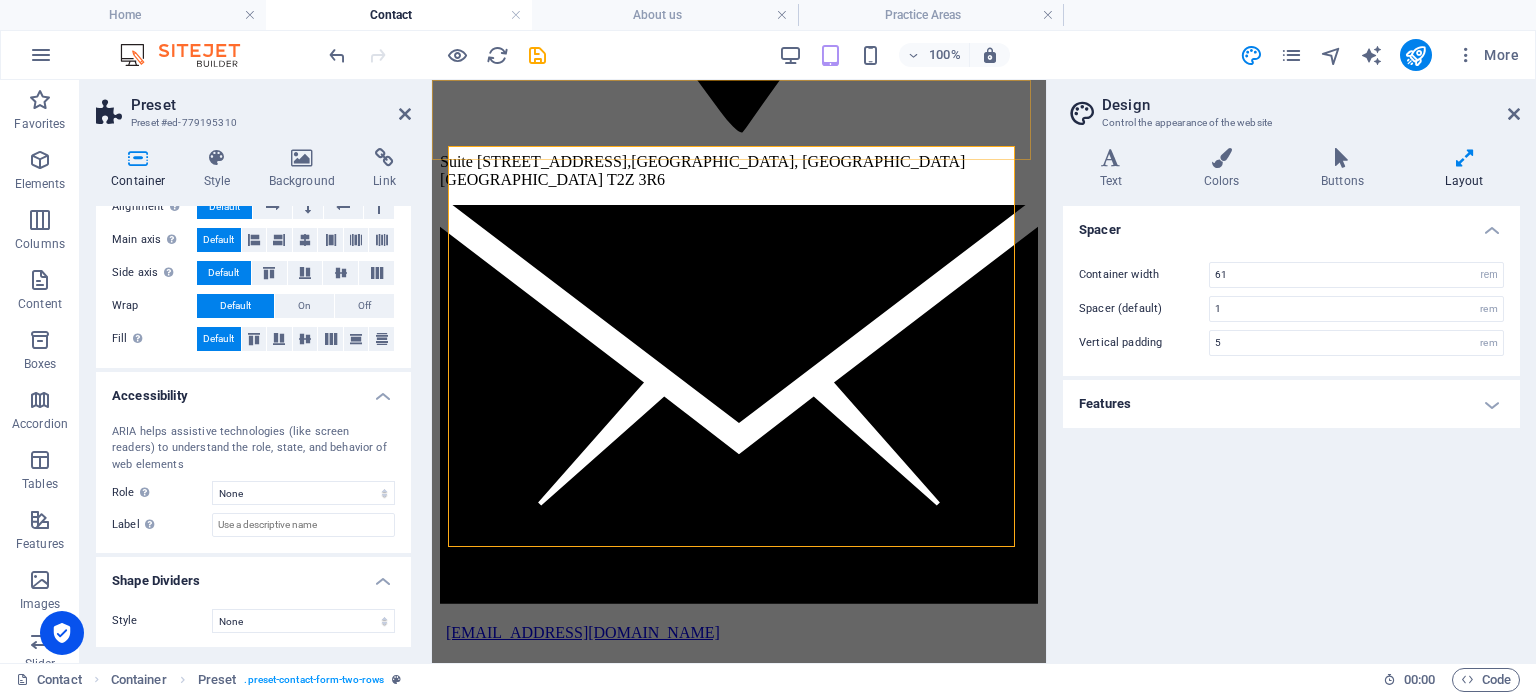click on "Home Practice Areas About us Contact" at bounding box center [739, 1133] 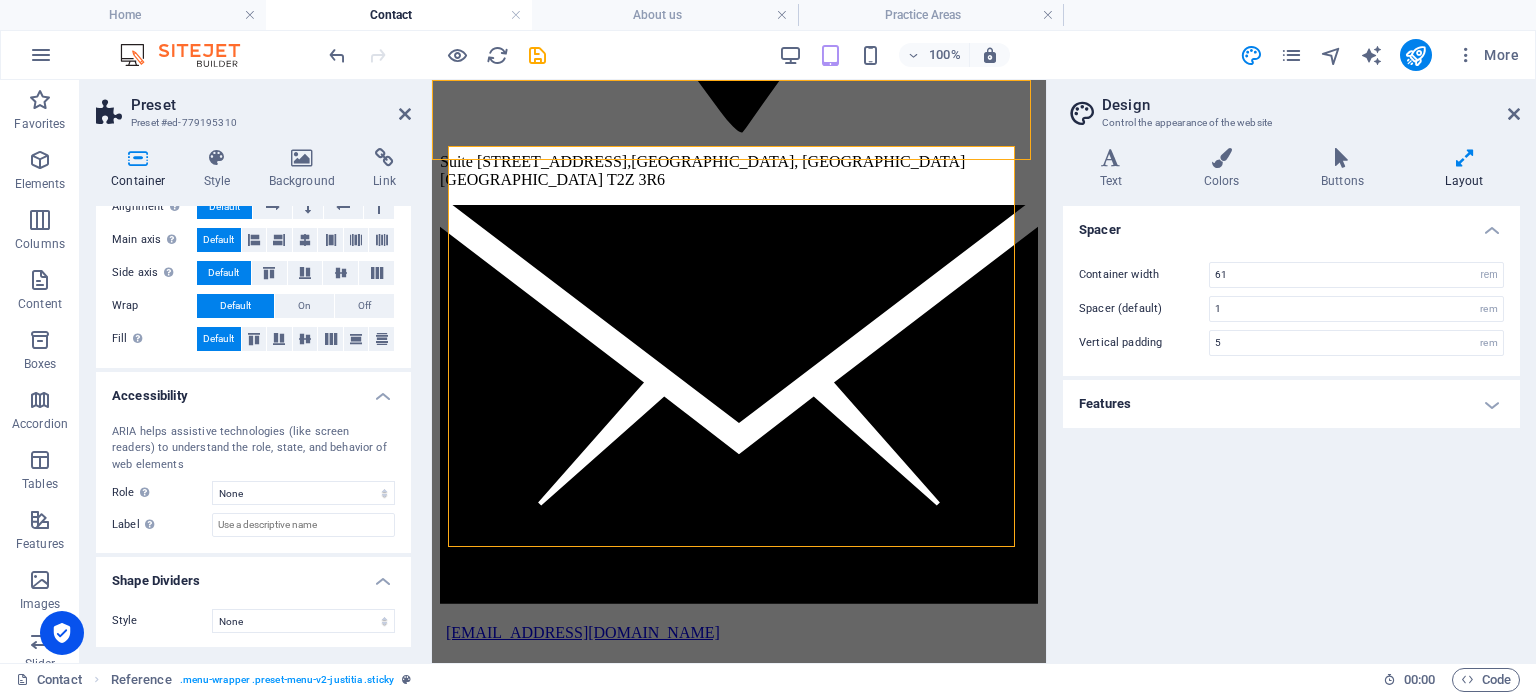 scroll, scrollTop: 1385, scrollLeft: 0, axis: vertical 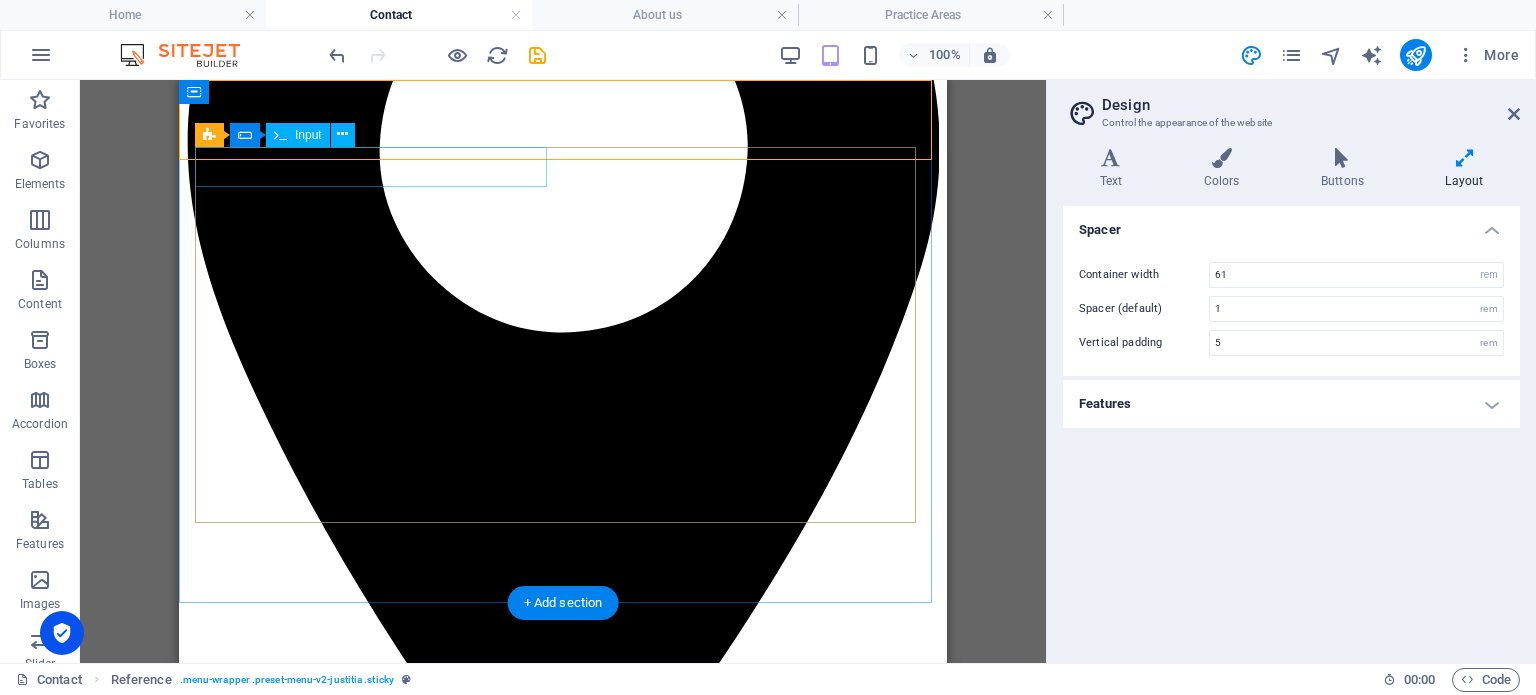 click 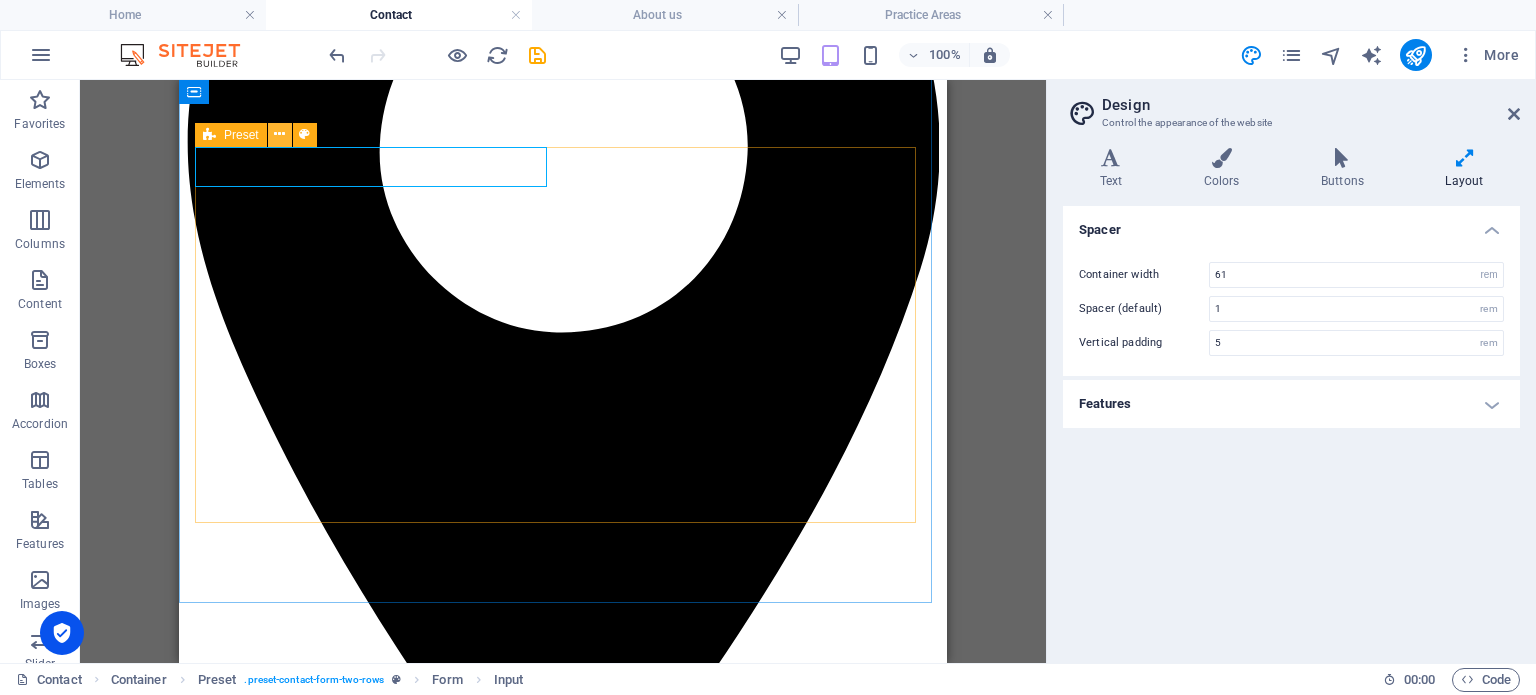 click at bounding box center [279, 134] 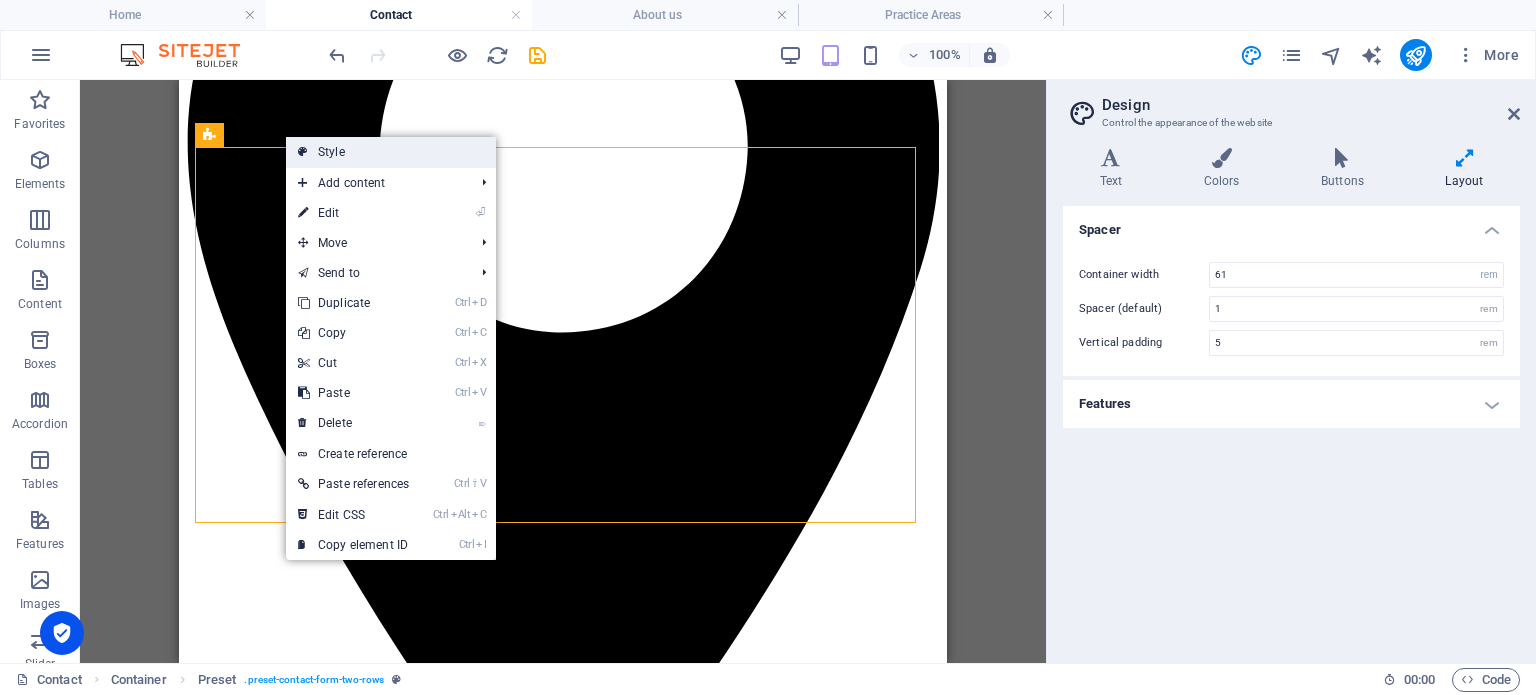 click on "Style" at bounding box center [391, 152] 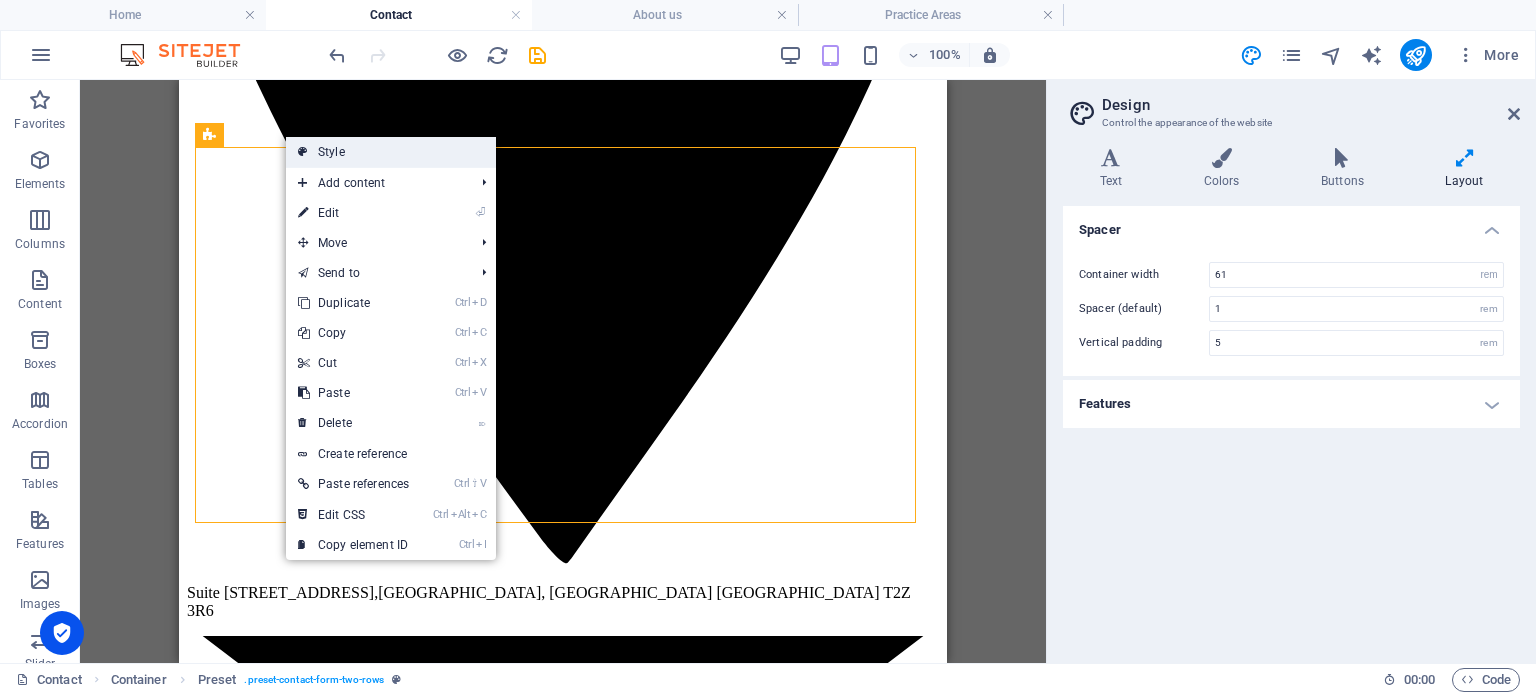 select on "px" 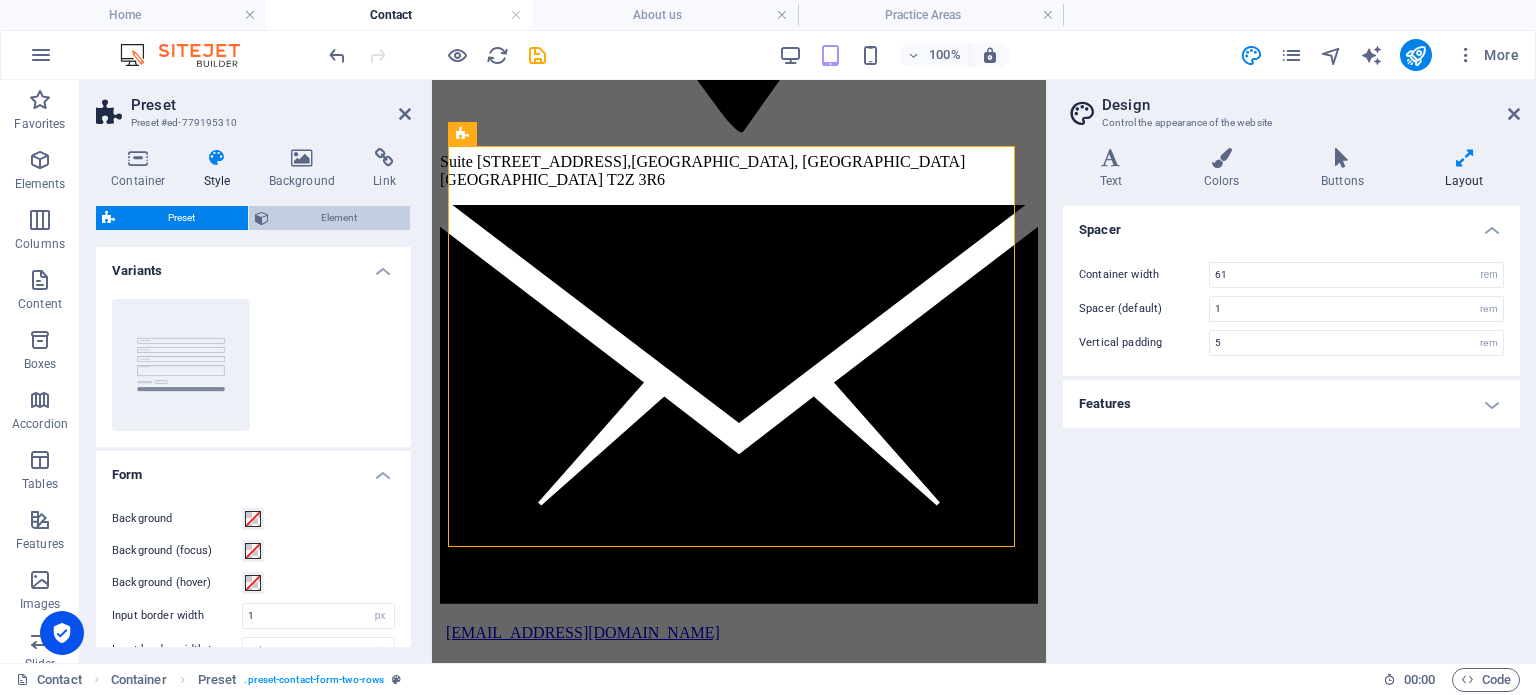click on "Element" at bounding box center (340, 218) 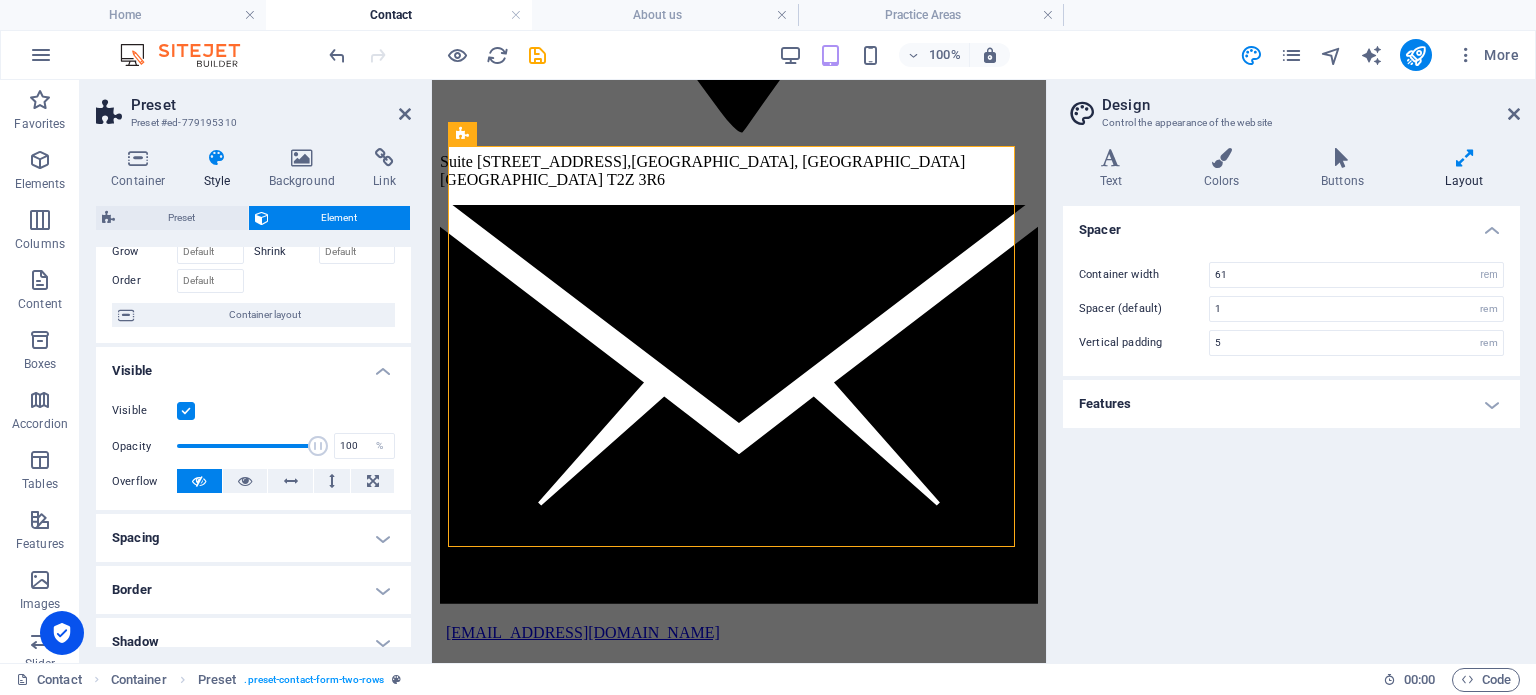 scroll, scrollTop: 0, scrollLeft: 0, axis: both 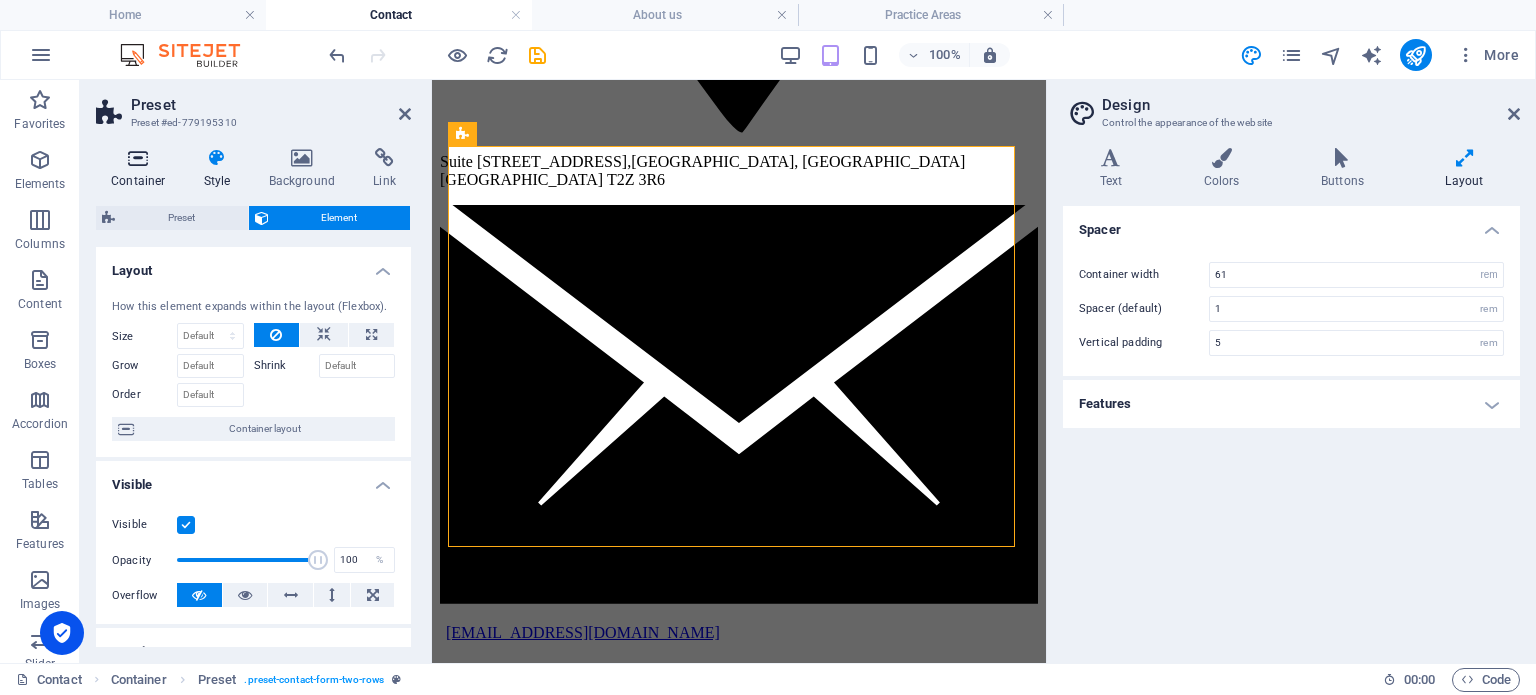 click at bounding box center [138, 158] 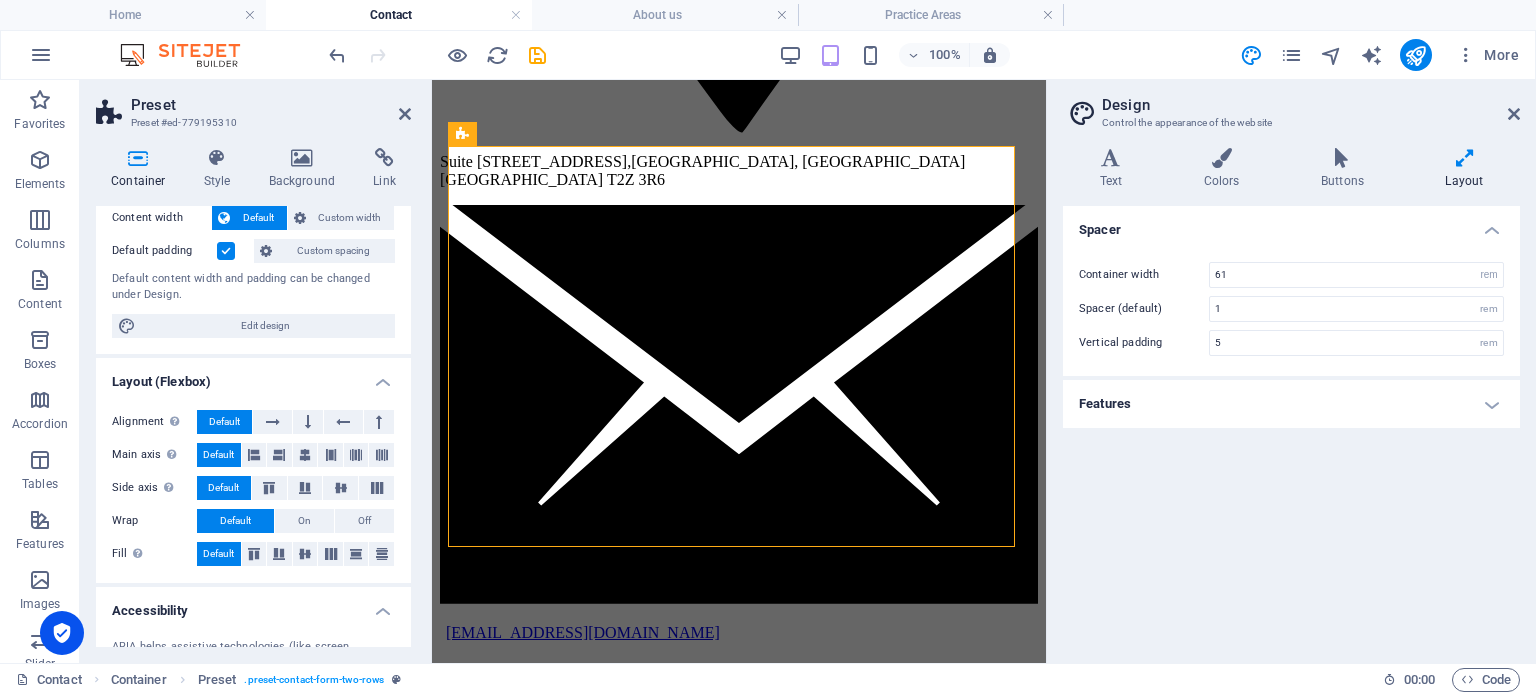 scroll, scrollTop: 200, scrollLeft: 0, axis: vertical 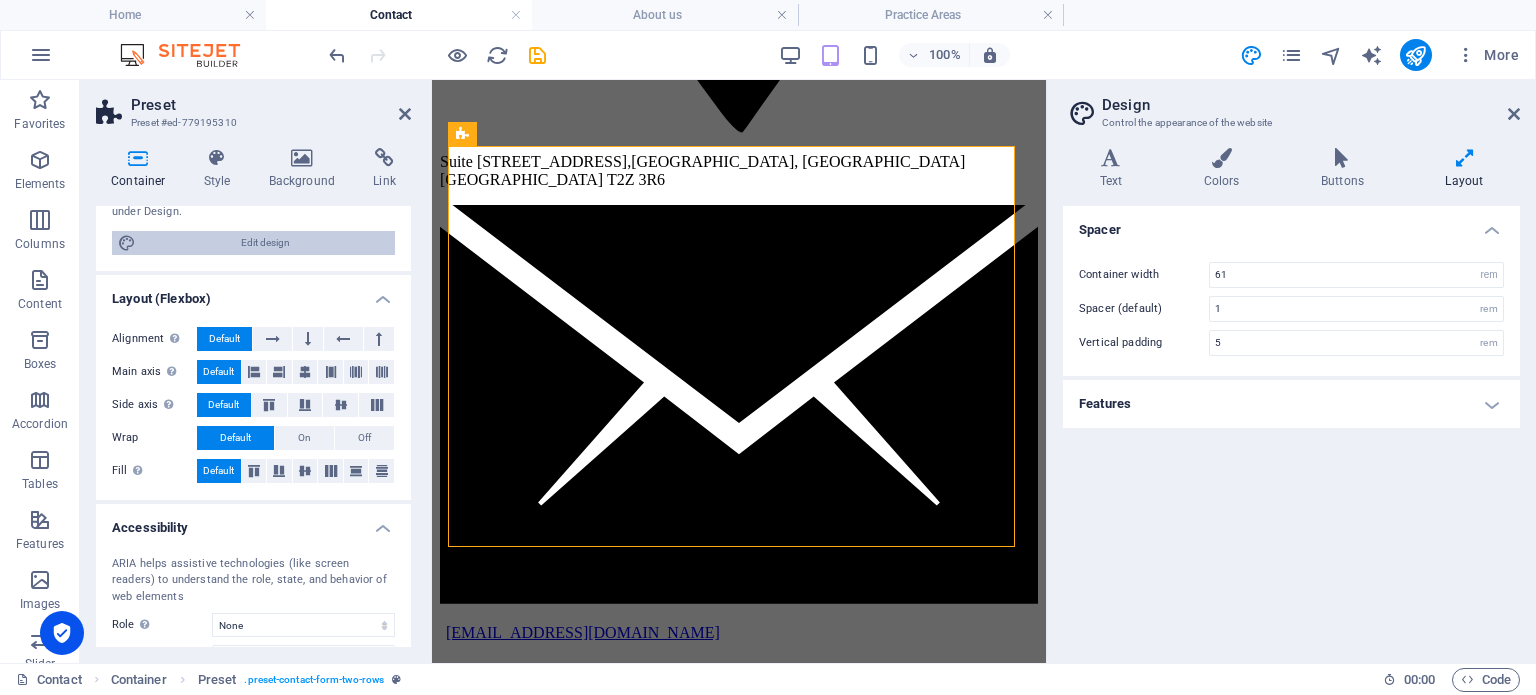 click on "Edit design" at bounding box center [265, 243] 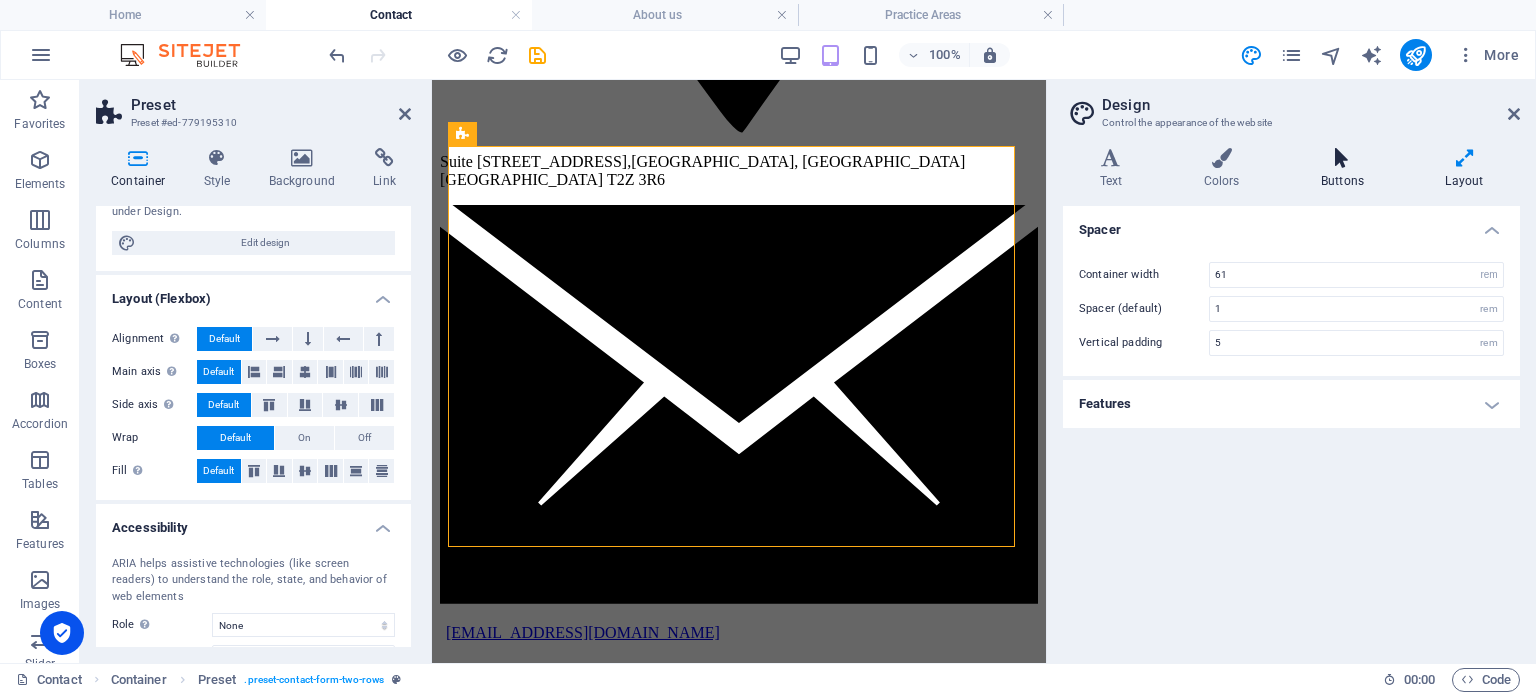 click on "Buttons" at bounding box center [1346, 169] 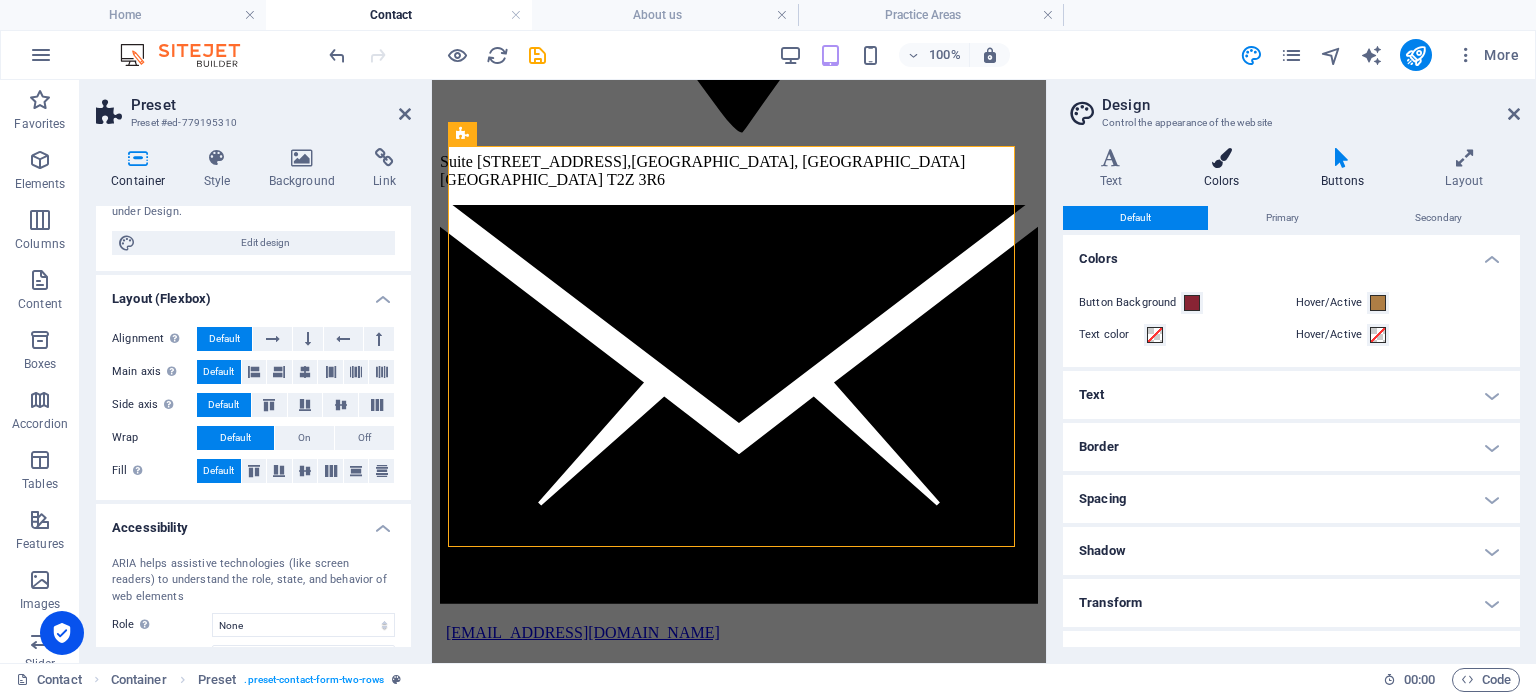 click at bounding box center (1221, 158) 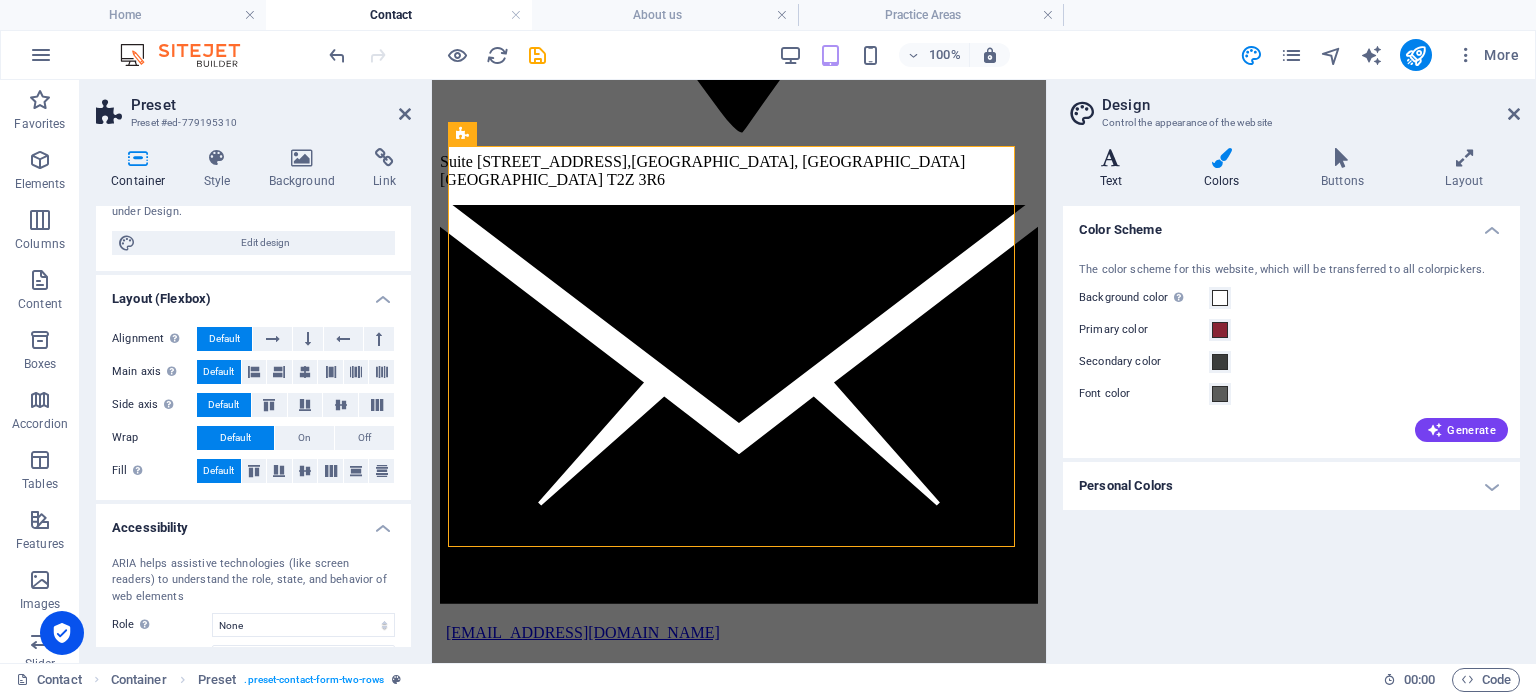 click on "Text" at bounding box center (1115, 169) 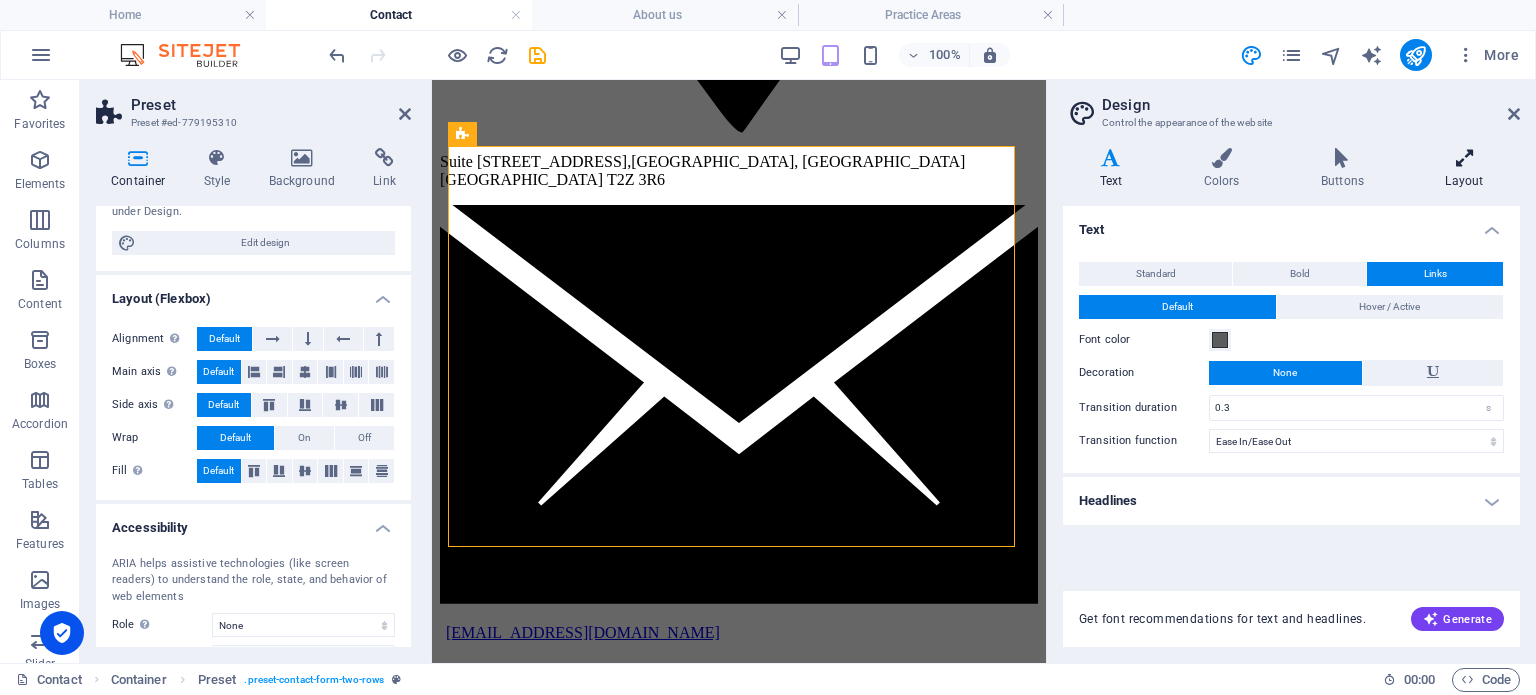 click at bounding box center [1464, 158] 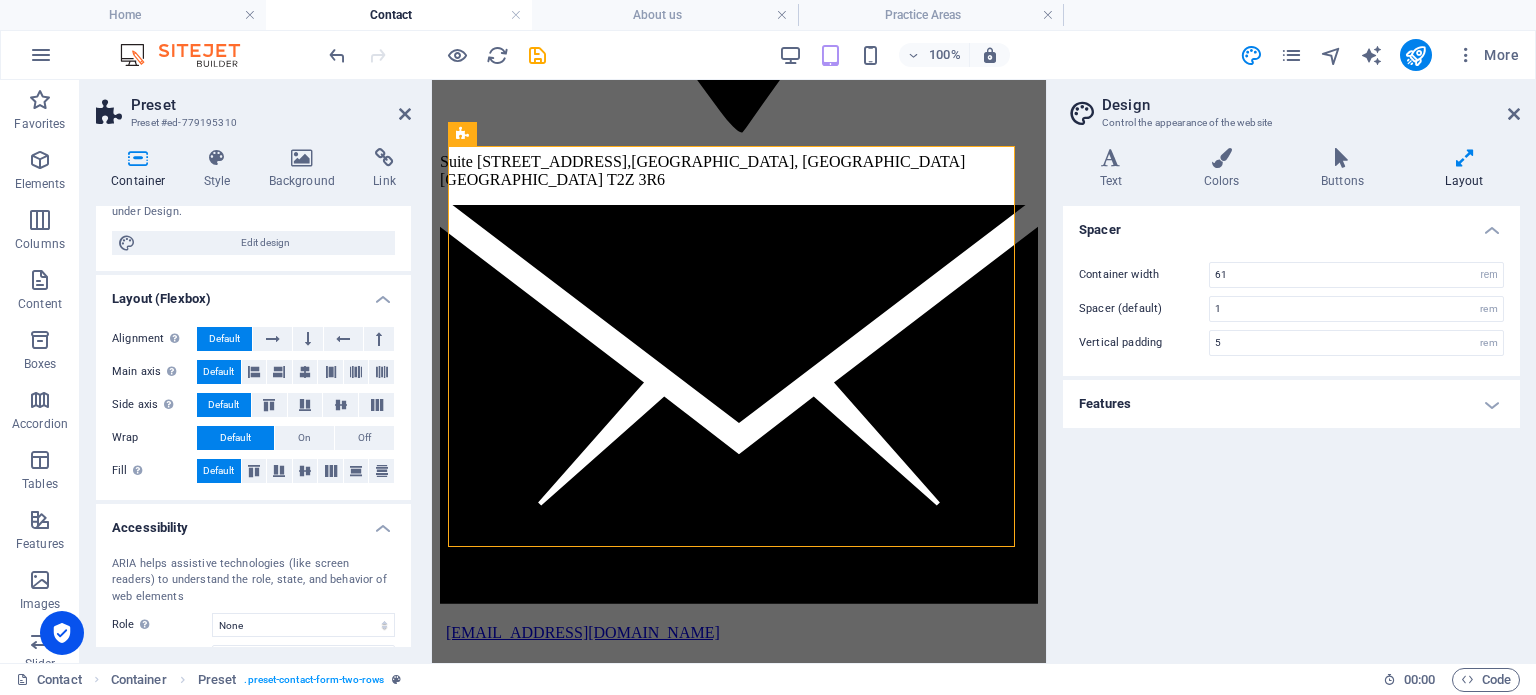 click on "Features" at bounding box center [1291, 404] 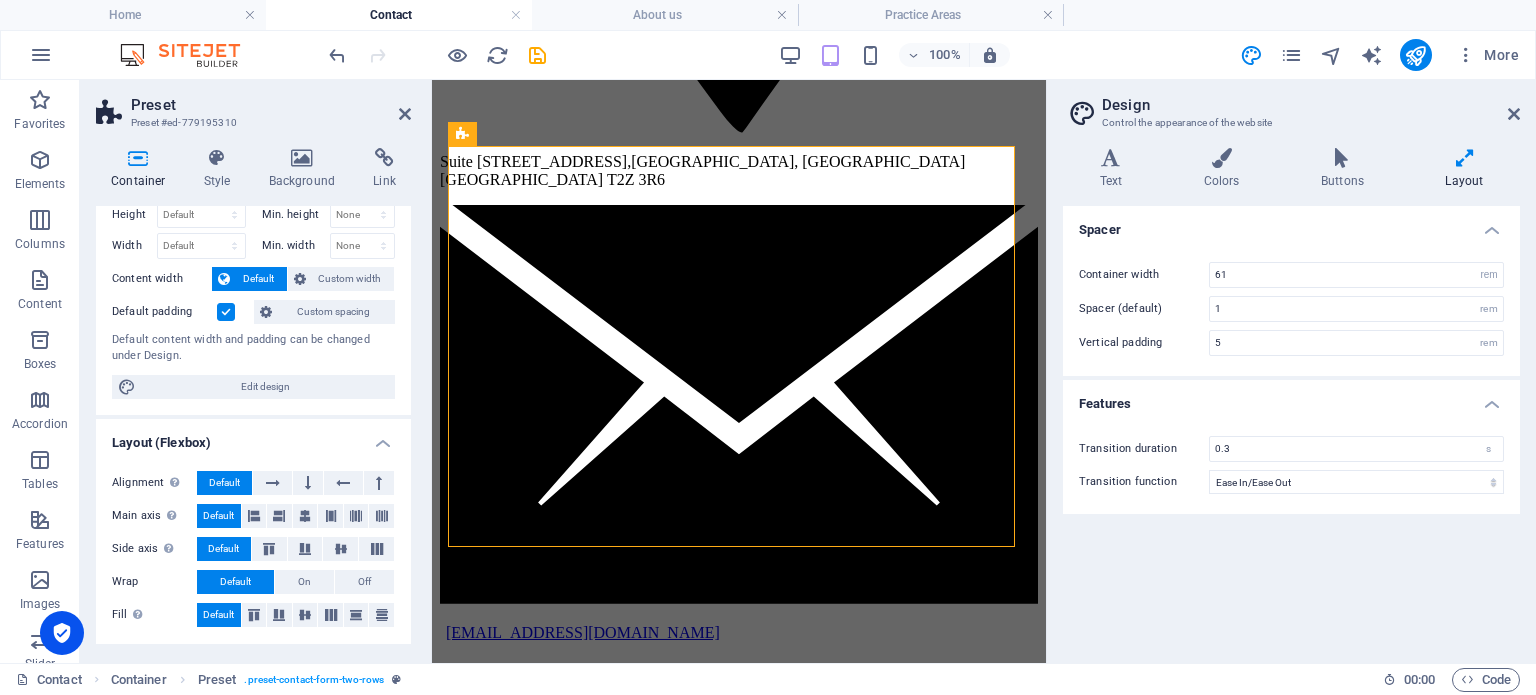scroll, scrollTop: 0, scrollLeft: 0, axis: both 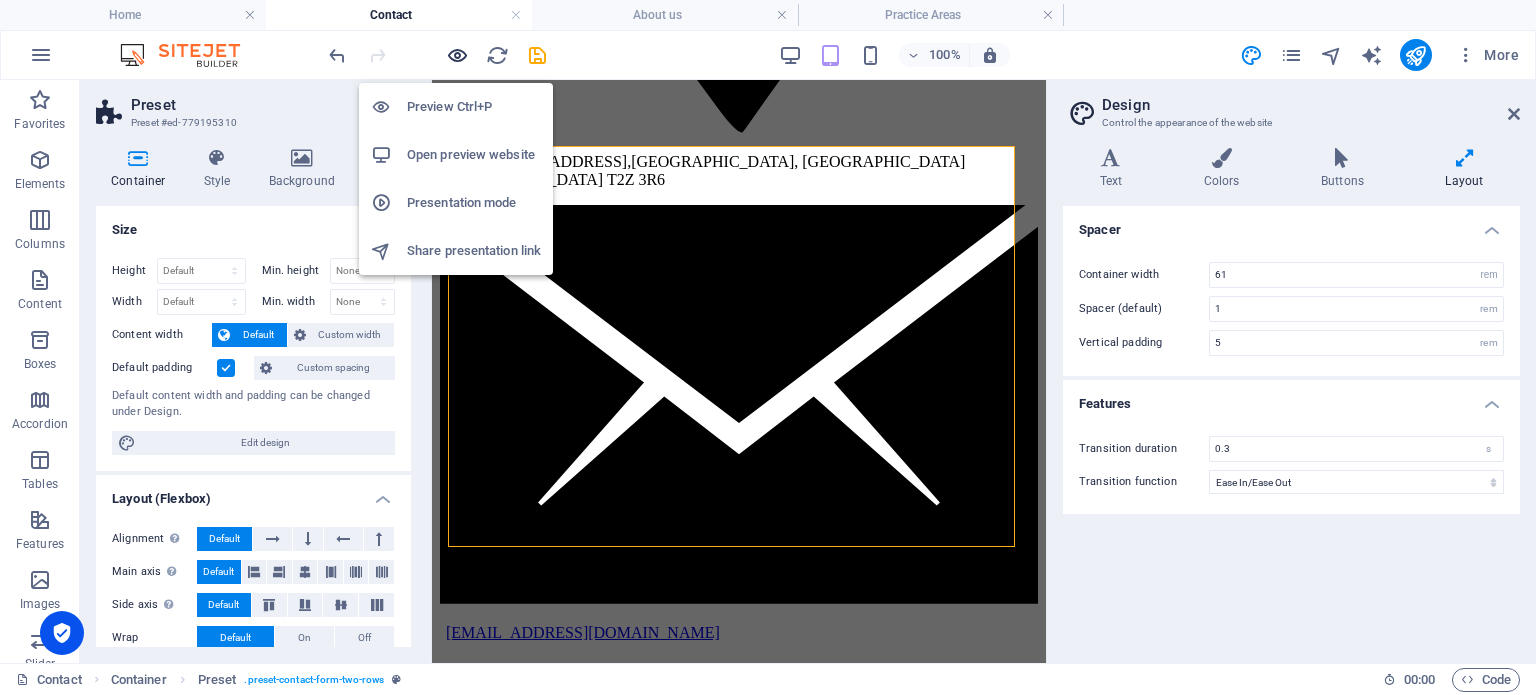 click at bounding box center (457, 55) 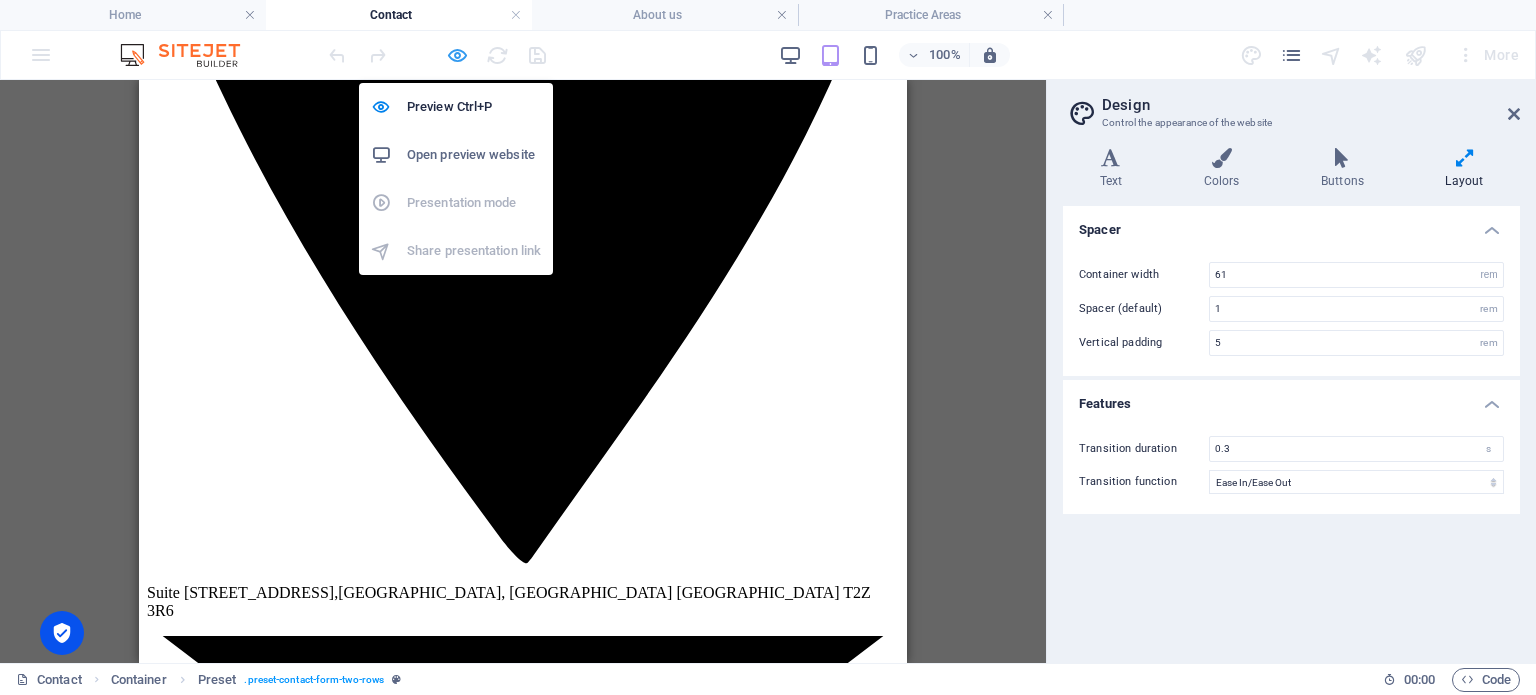 scroll, scrollTop: 1361, scrollLeft: 0, axis: vertical 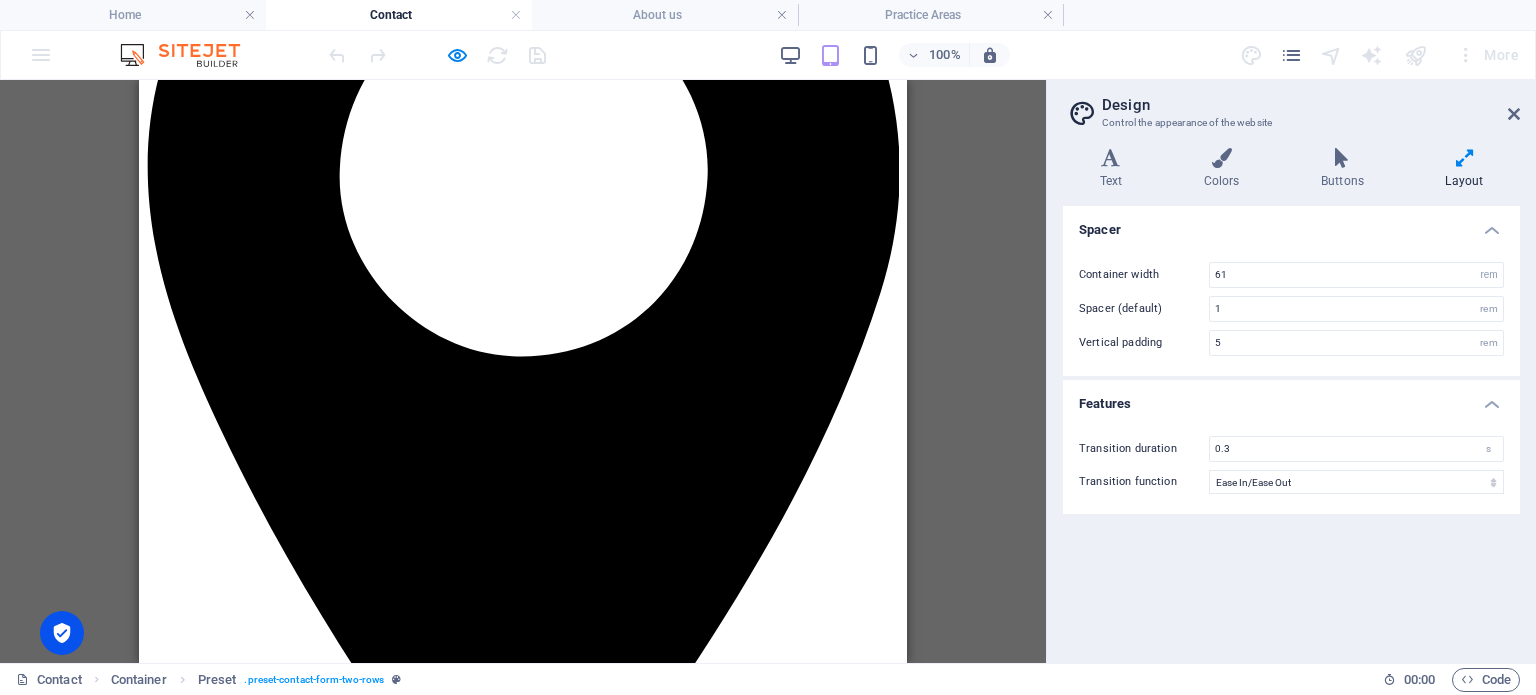 click on "Submit" 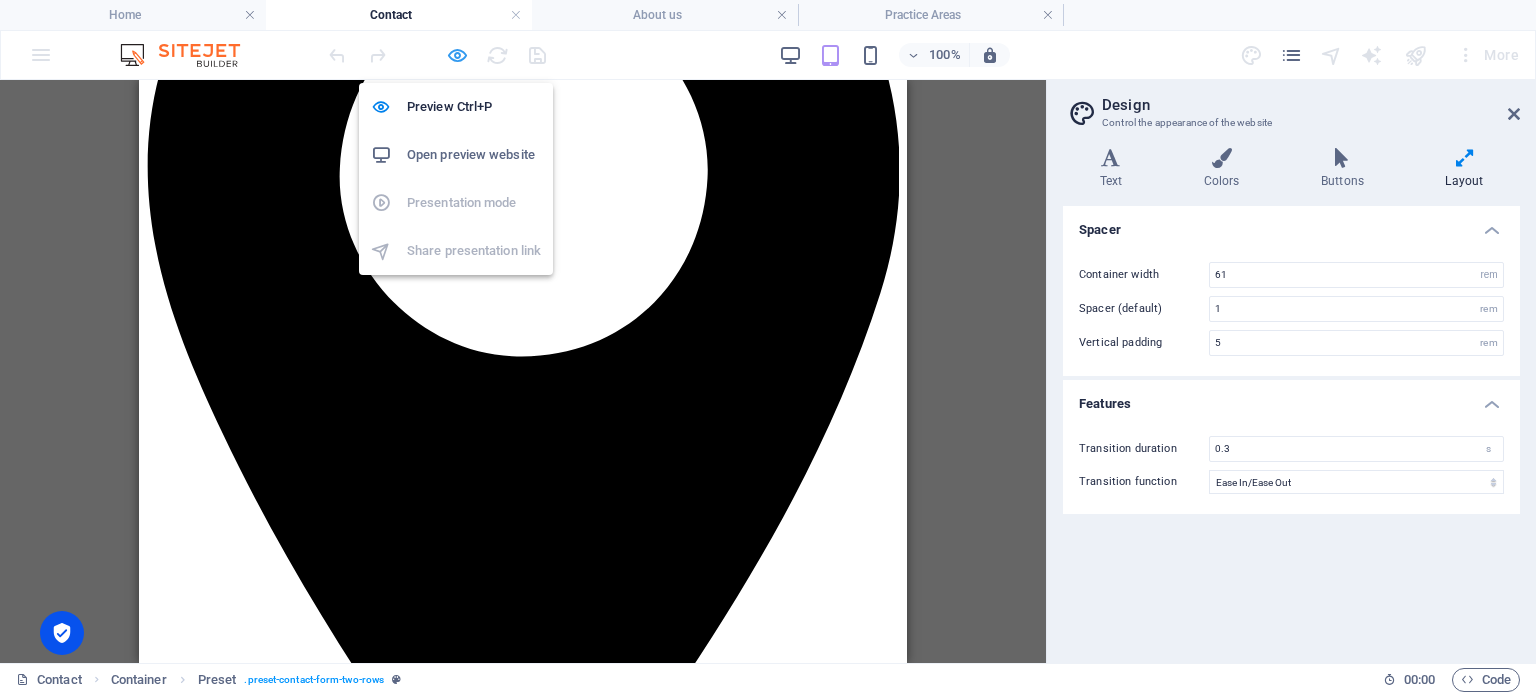 click at bounding box center [457, 55] 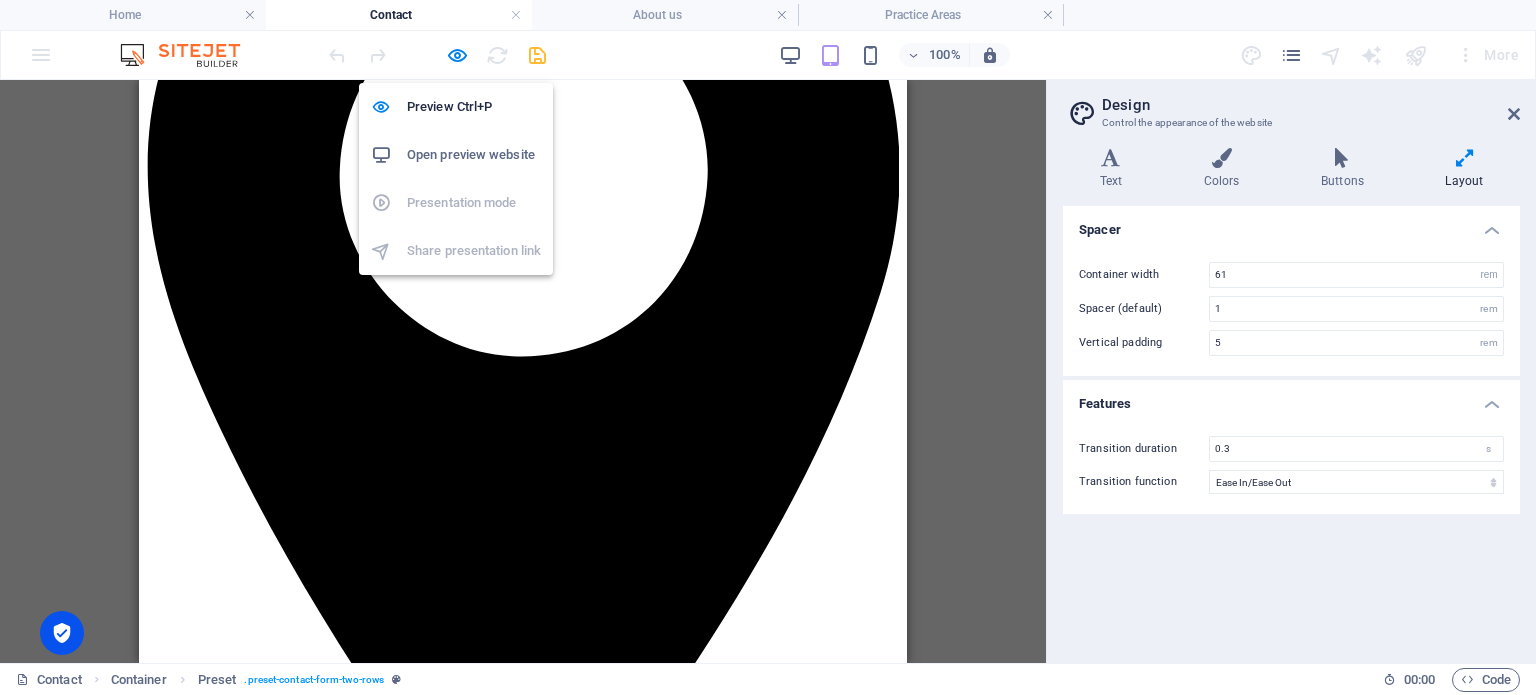scroll, scrollTop: 1700, scrollLeft: 0, axis: vertical 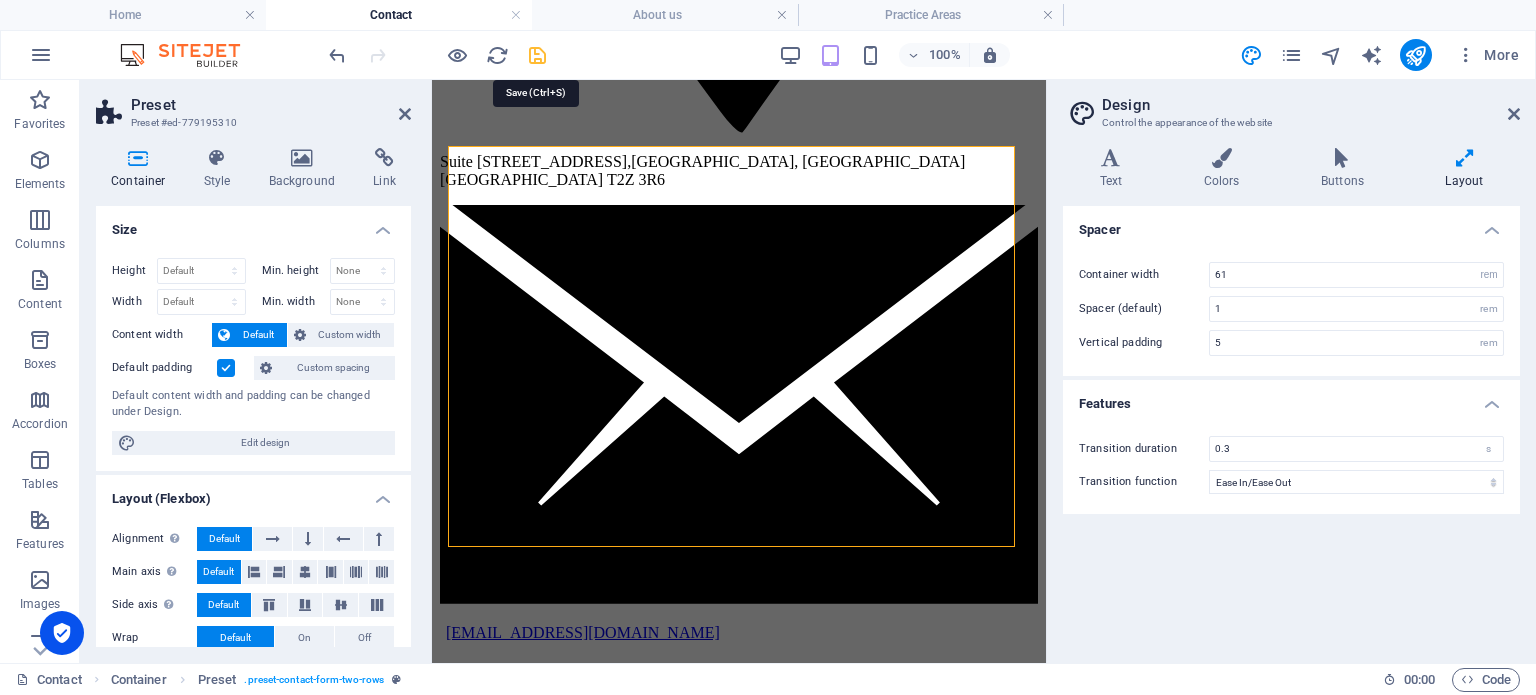 click at bounding box center (537, 55) 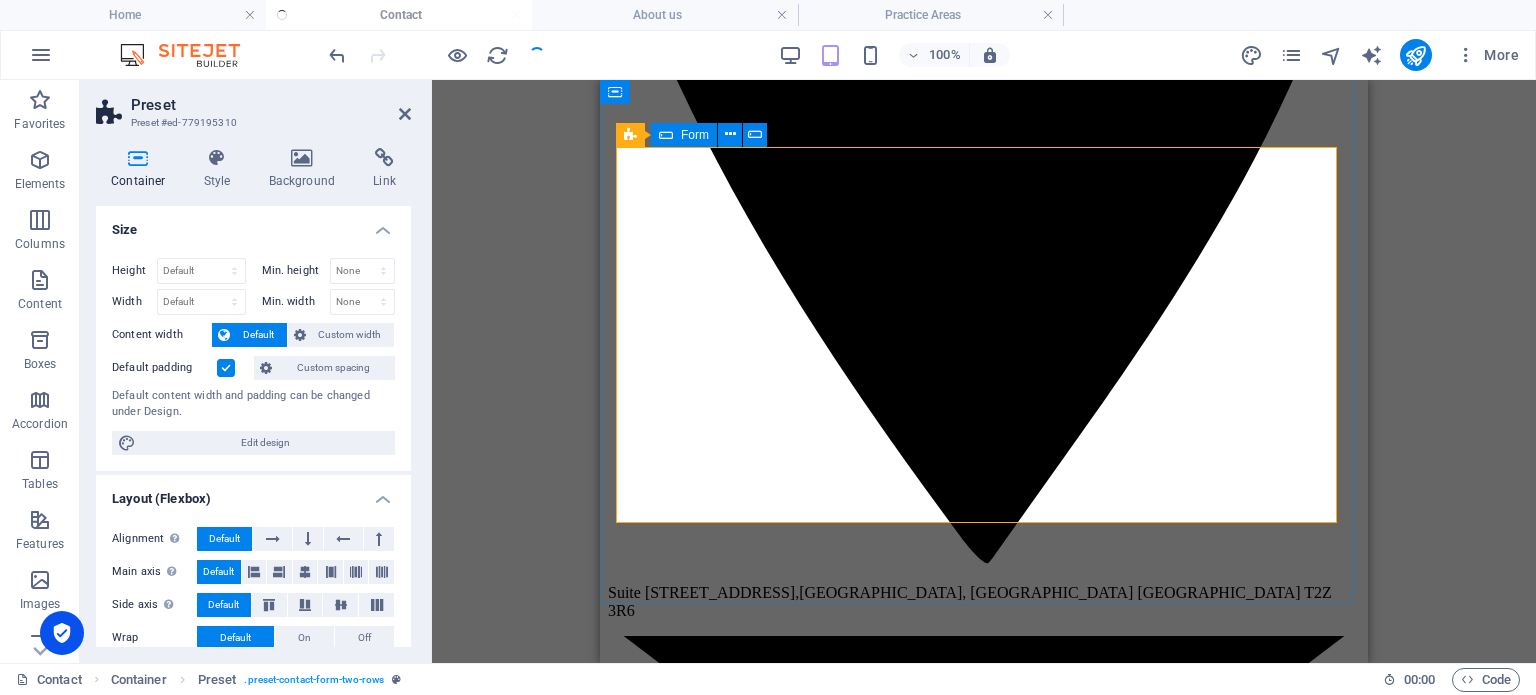 scroll, scrollTop: 1385, scrollLeft: 0, axis: vertical 